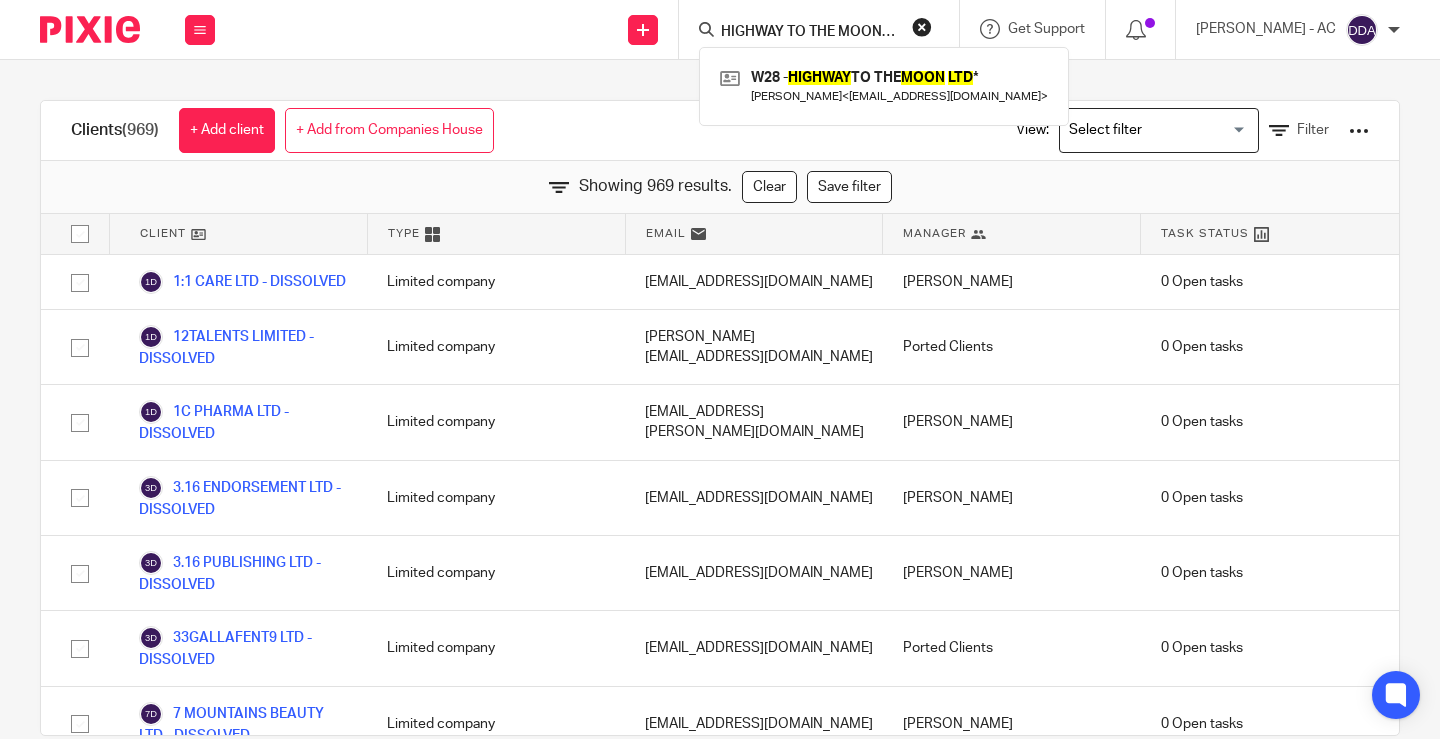 scroll, scrollTop: 0, scrollLeft: 0, axis: both 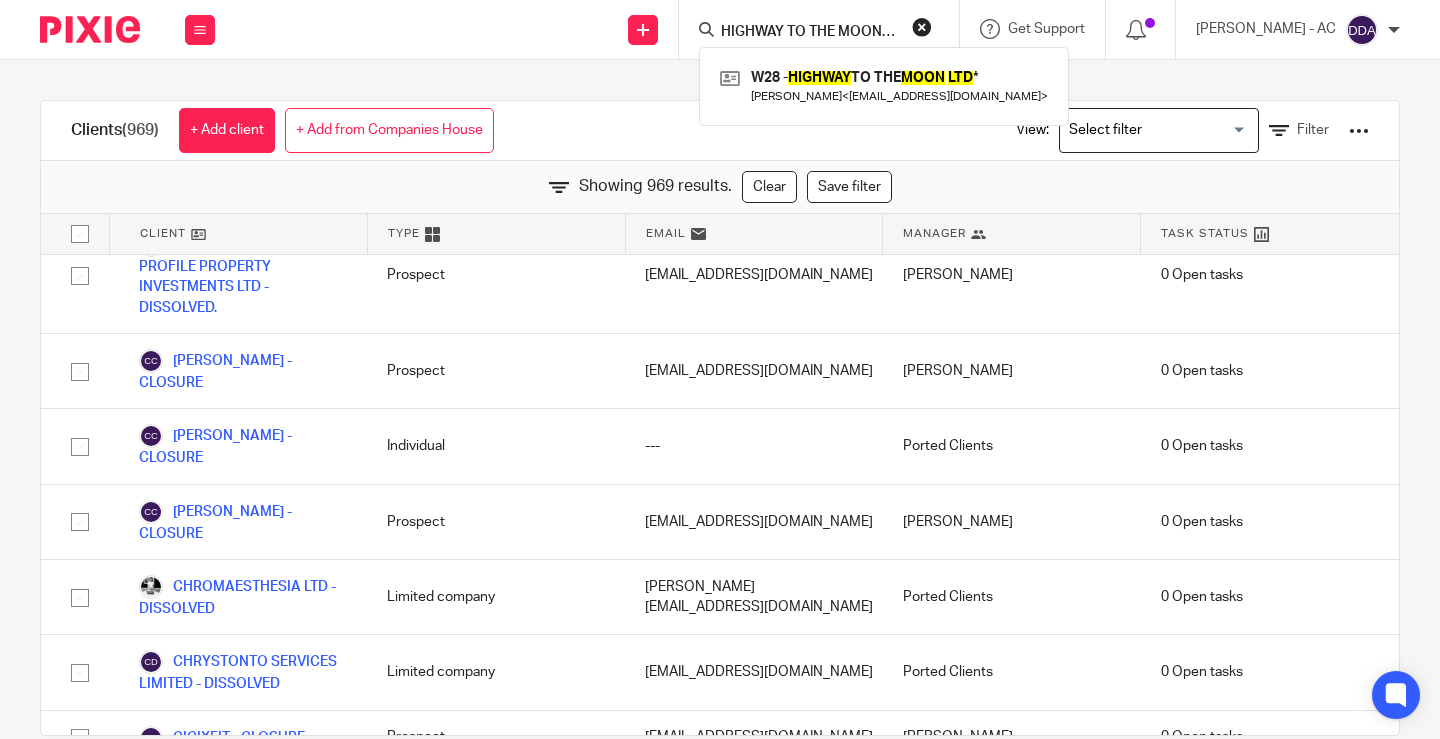 click at bounding box center (922, 27) 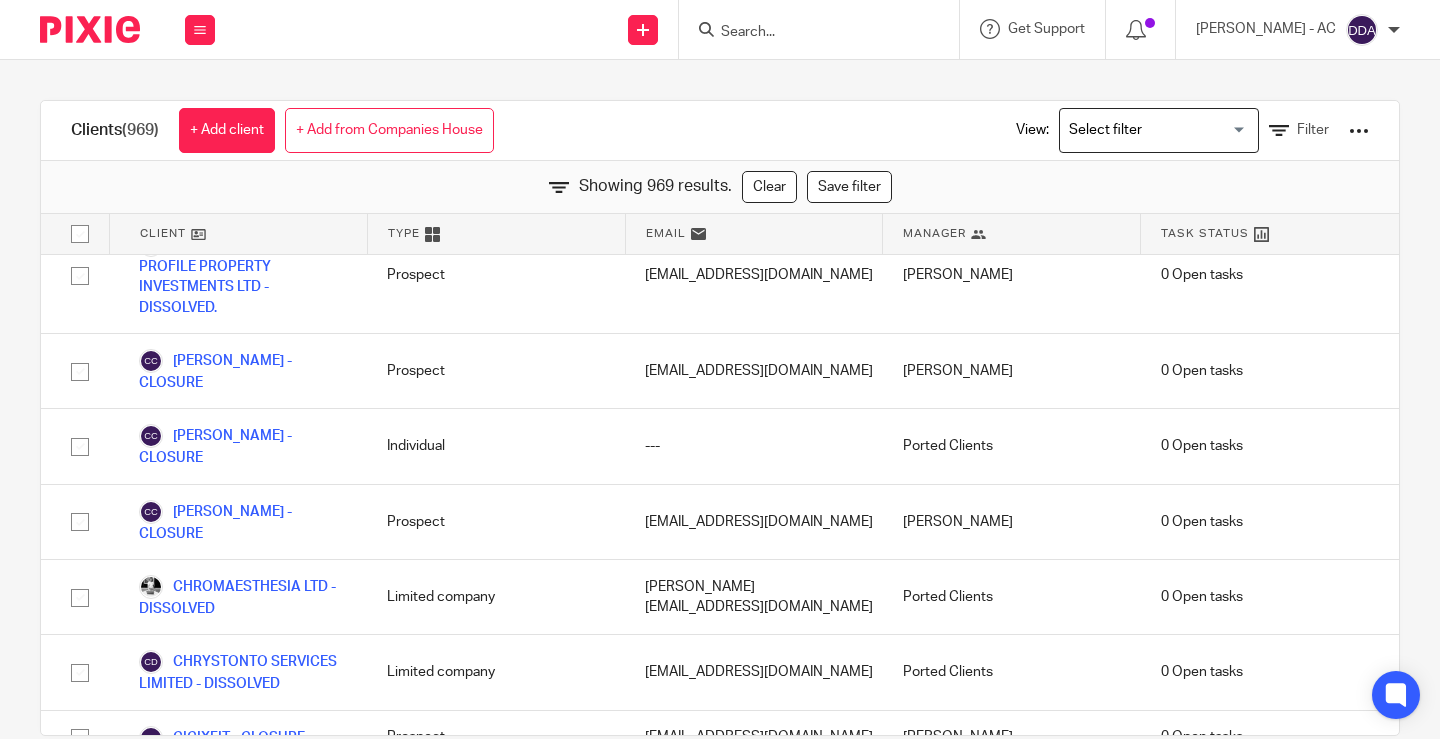 click at bounding box center (819, 29) 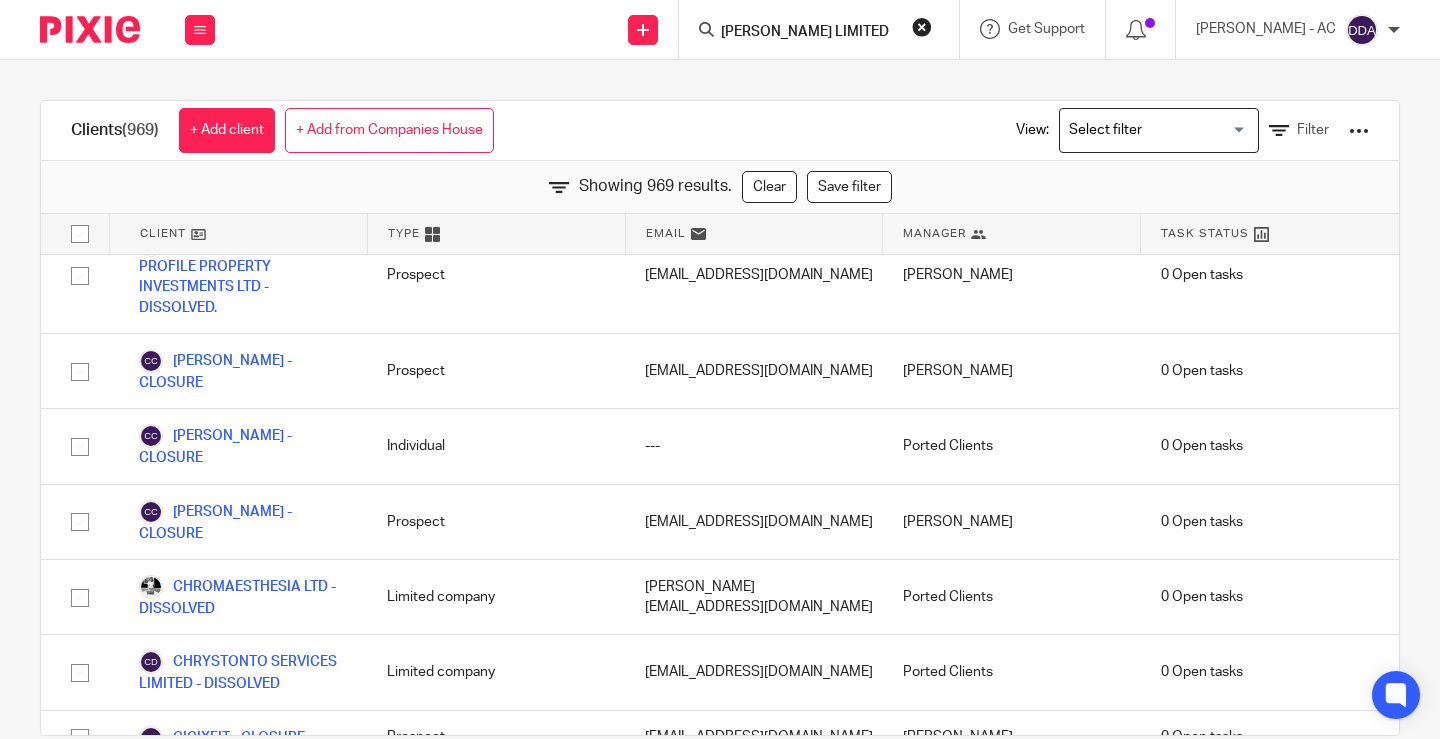 scroll, scrollTop: 0, scrollLeft: 10, axis: horizontal 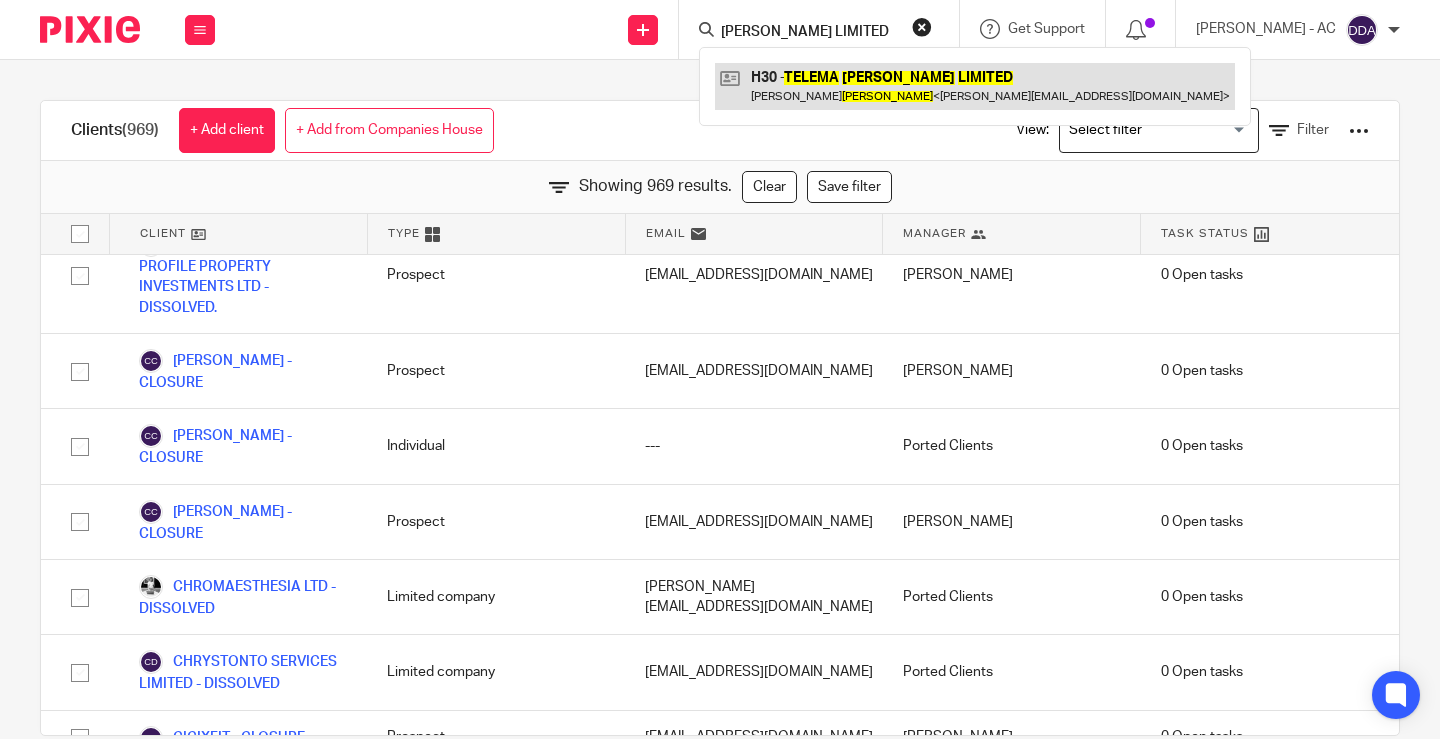 type on "TELEMA HORSFALL LIMITED" 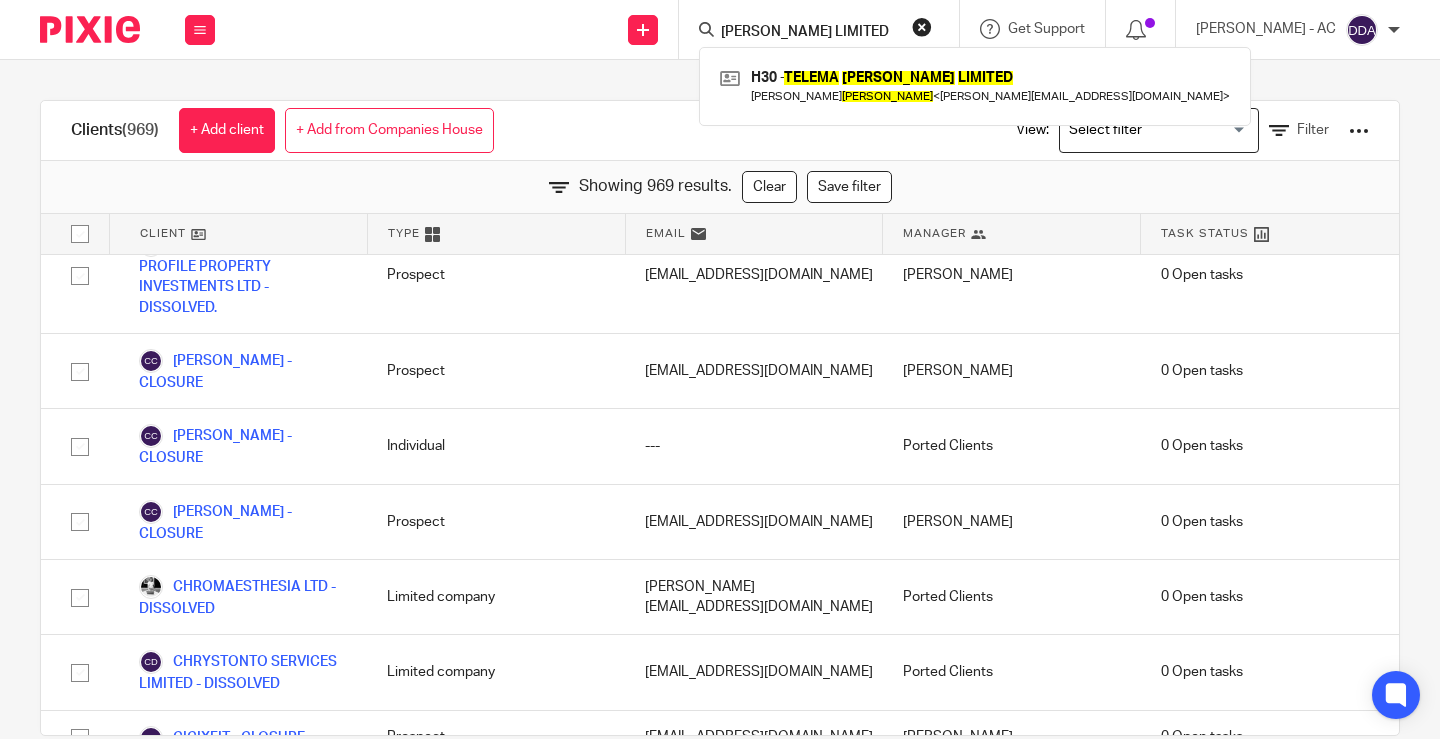 click at bounding box center (922, 27) 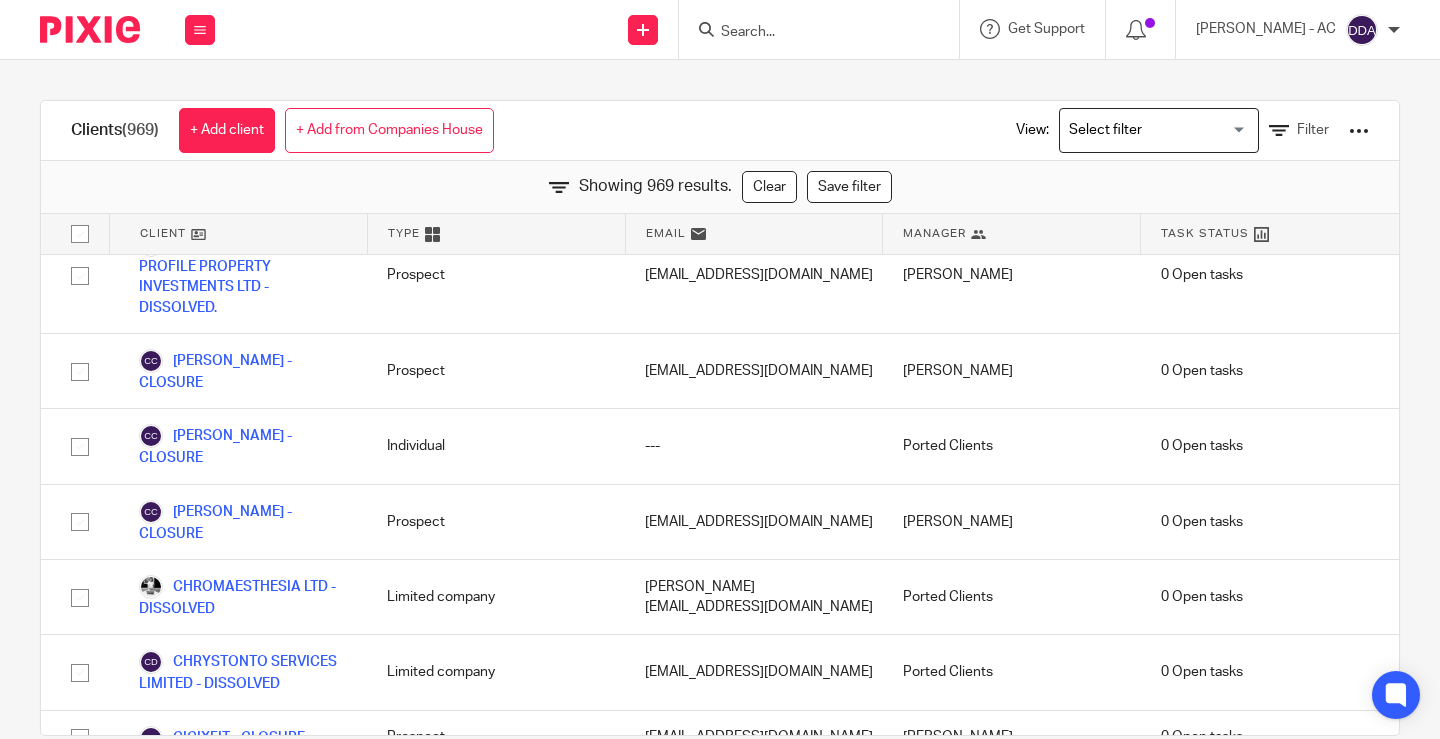 click at bounding box center [809, 33] 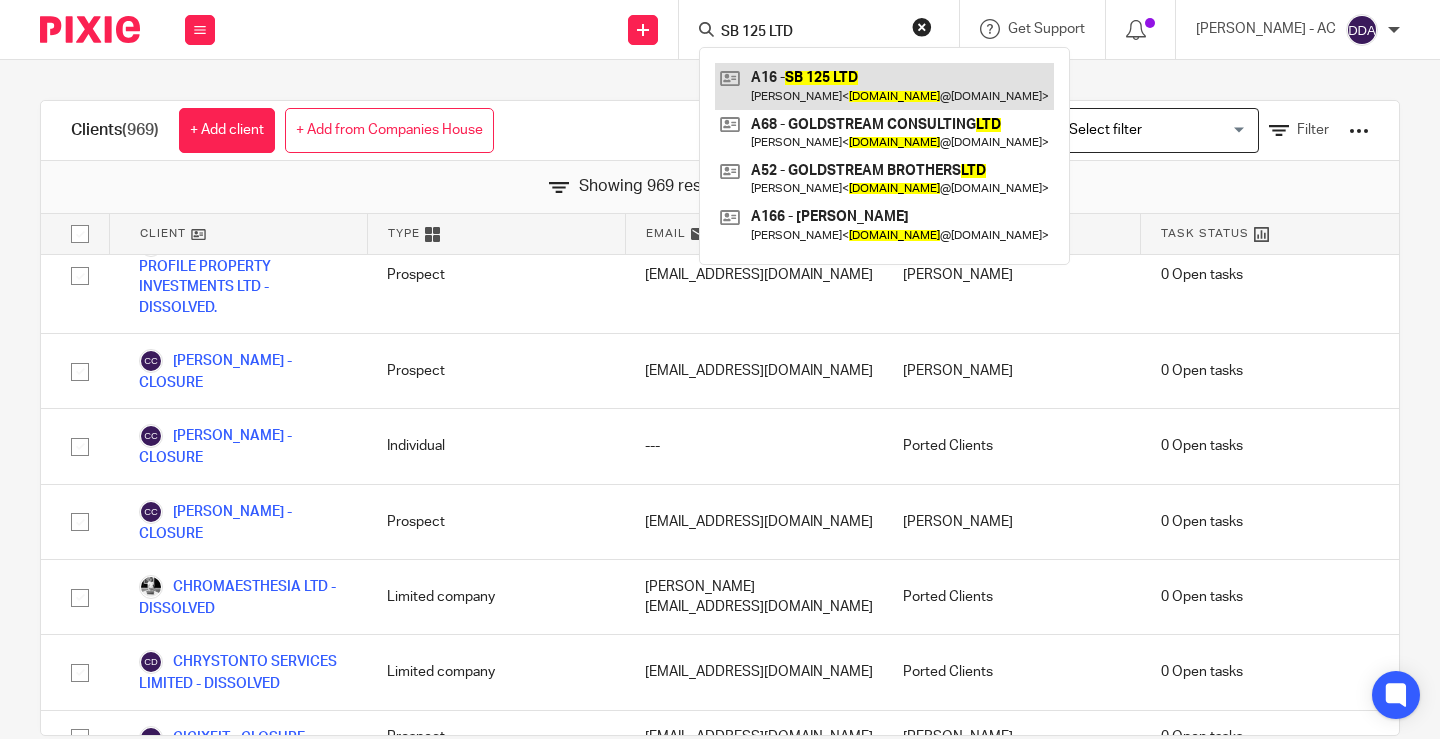 type on "SB 125 LTD" 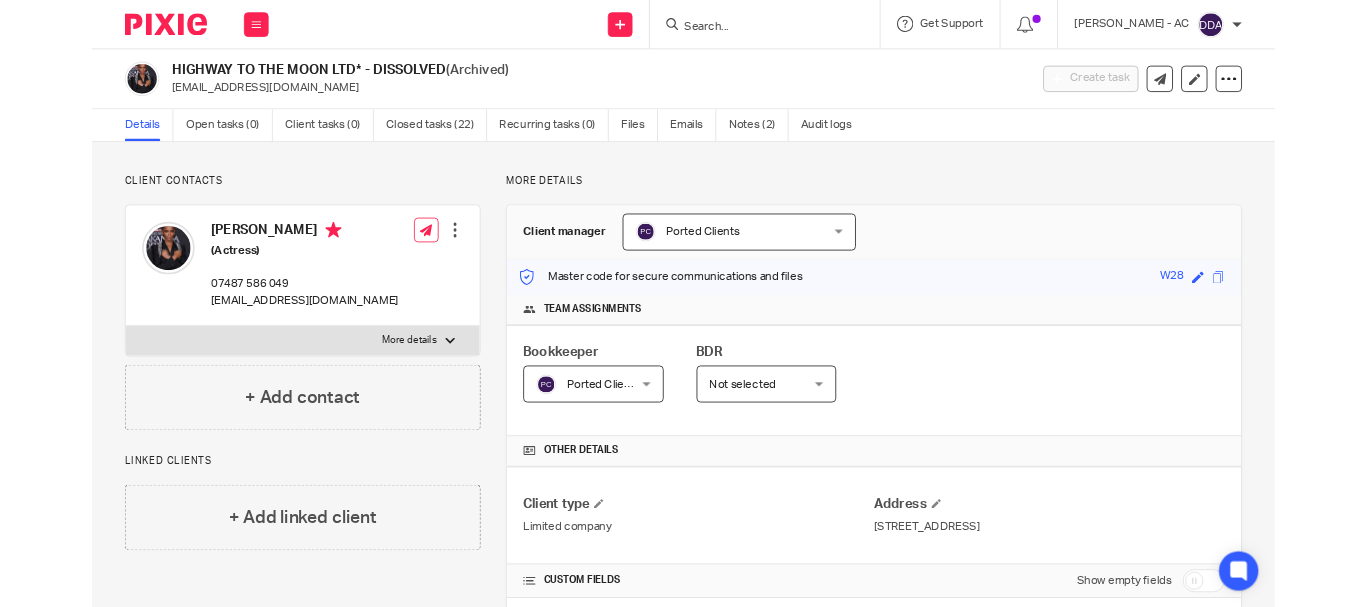 scroll, scrollTop: 0, scrollLeft: 0, axis: both 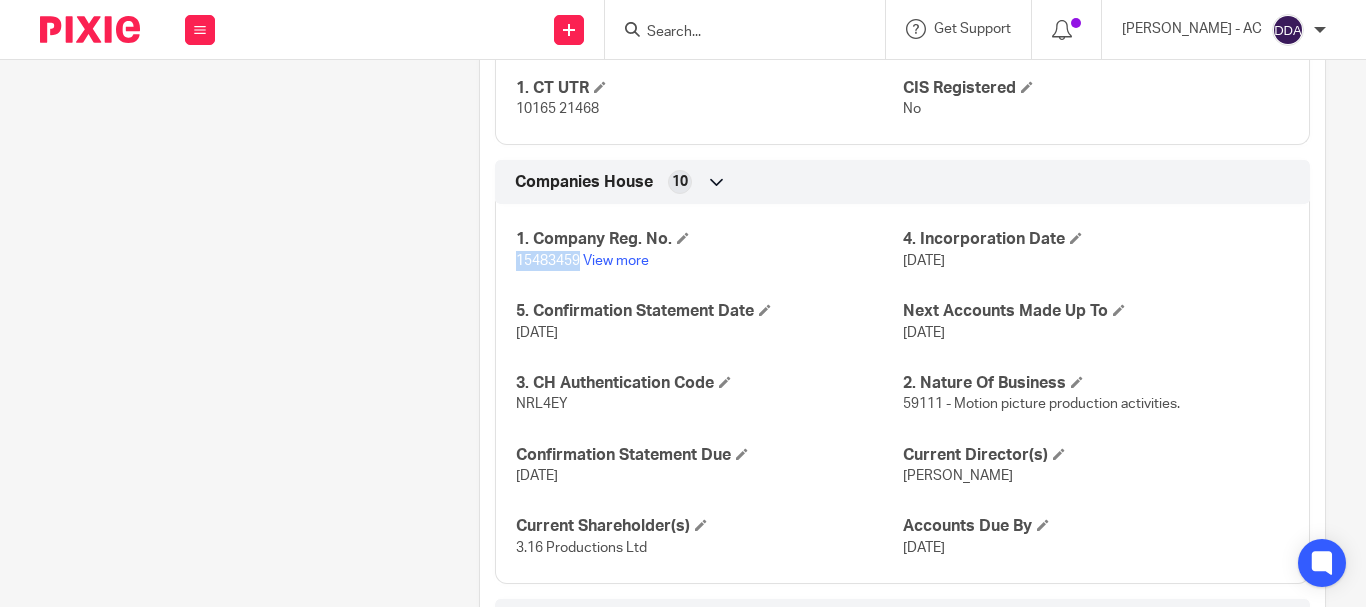 drag, startPoint x: 576, startPoint y: 312, endPoint x: 471, endPoint y: 324, distance: 105.68349 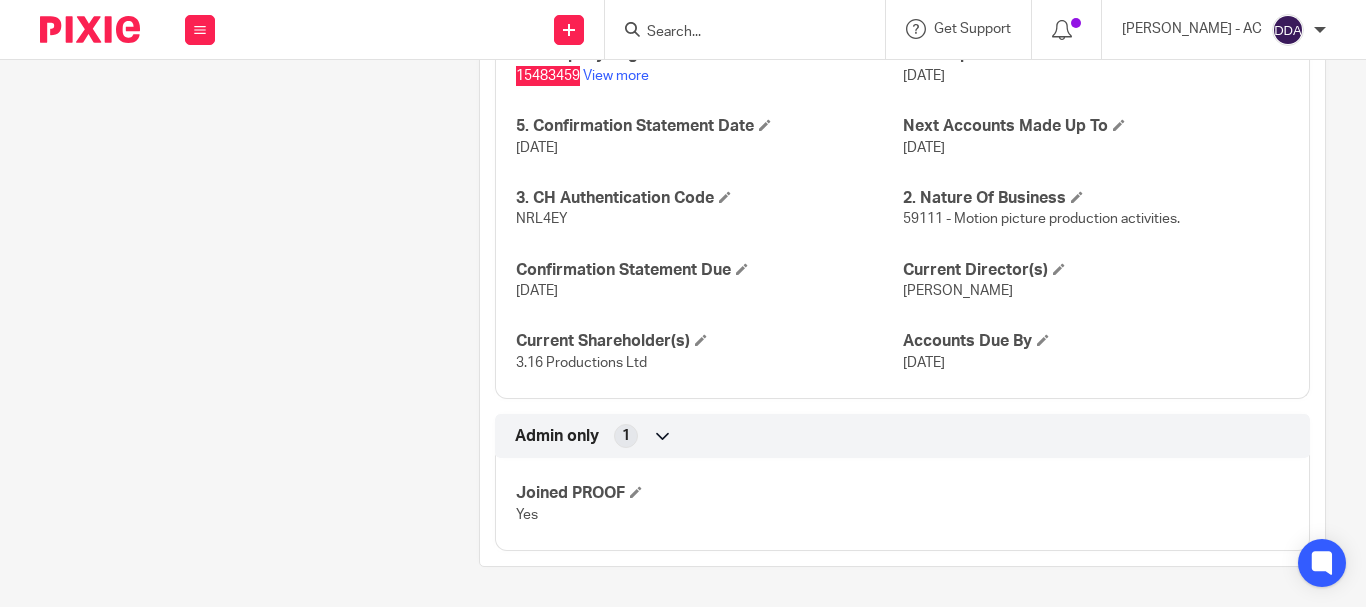 scroll, scrollTop: 2126, scrollLeft: 0, axis: vertical 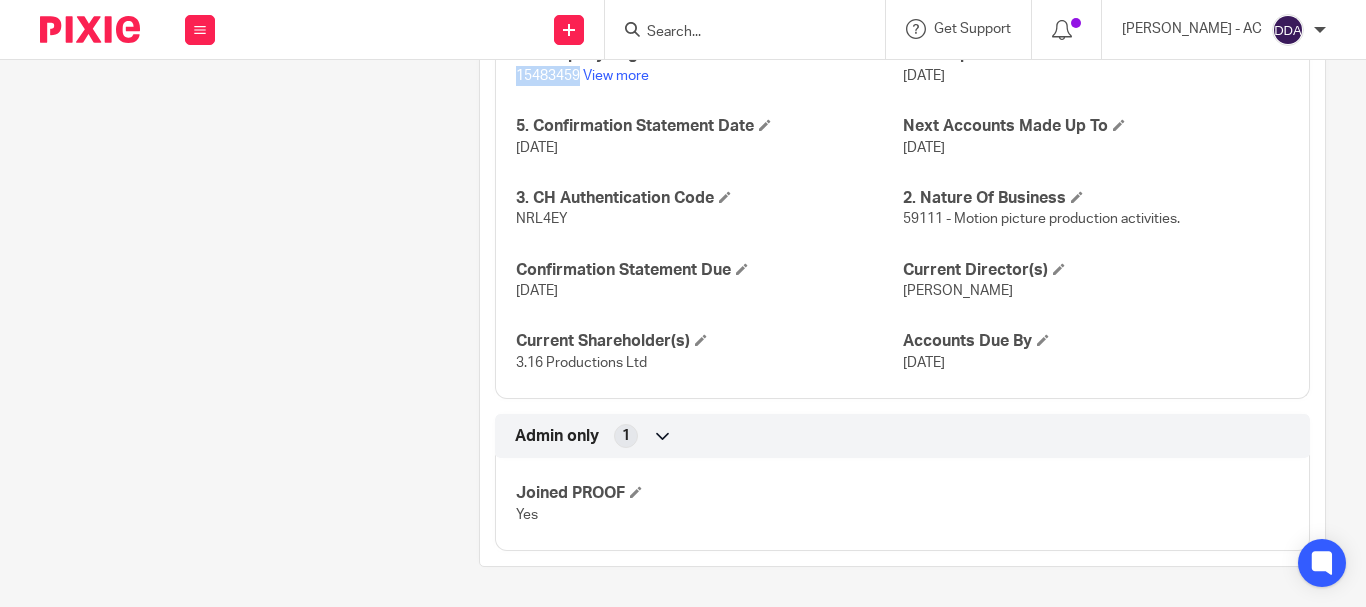 click on "15483459" at bounding box center [548, 76] 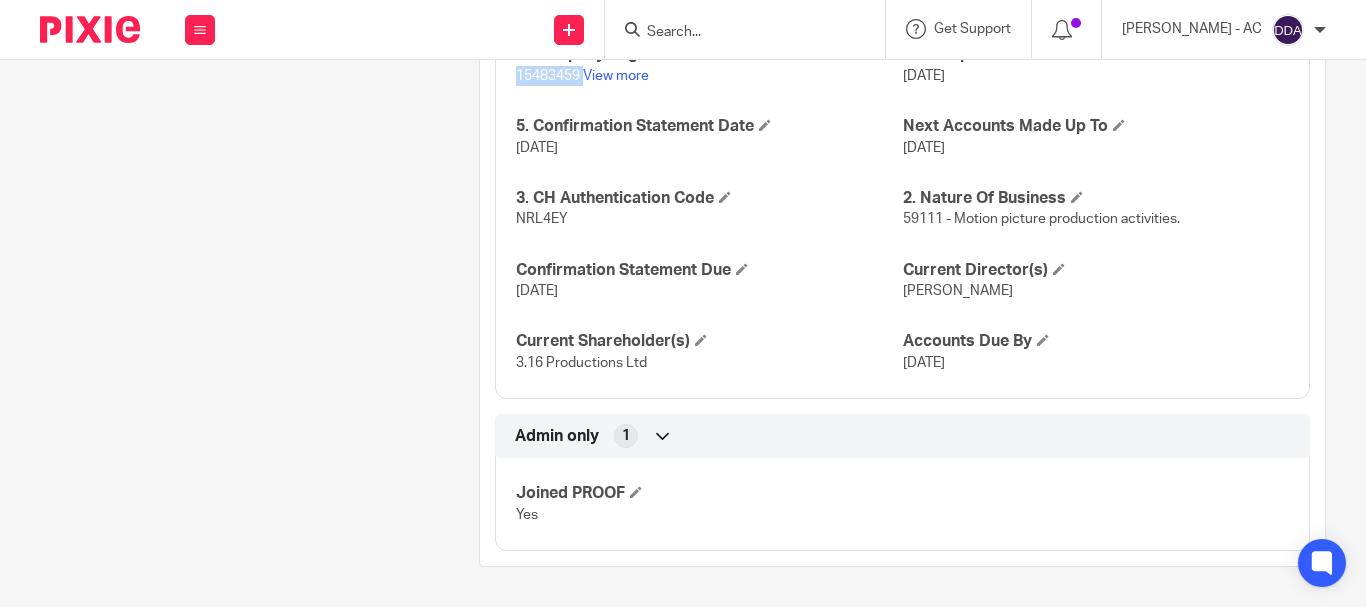 click on "15483459" at bounding box center [548, 76] 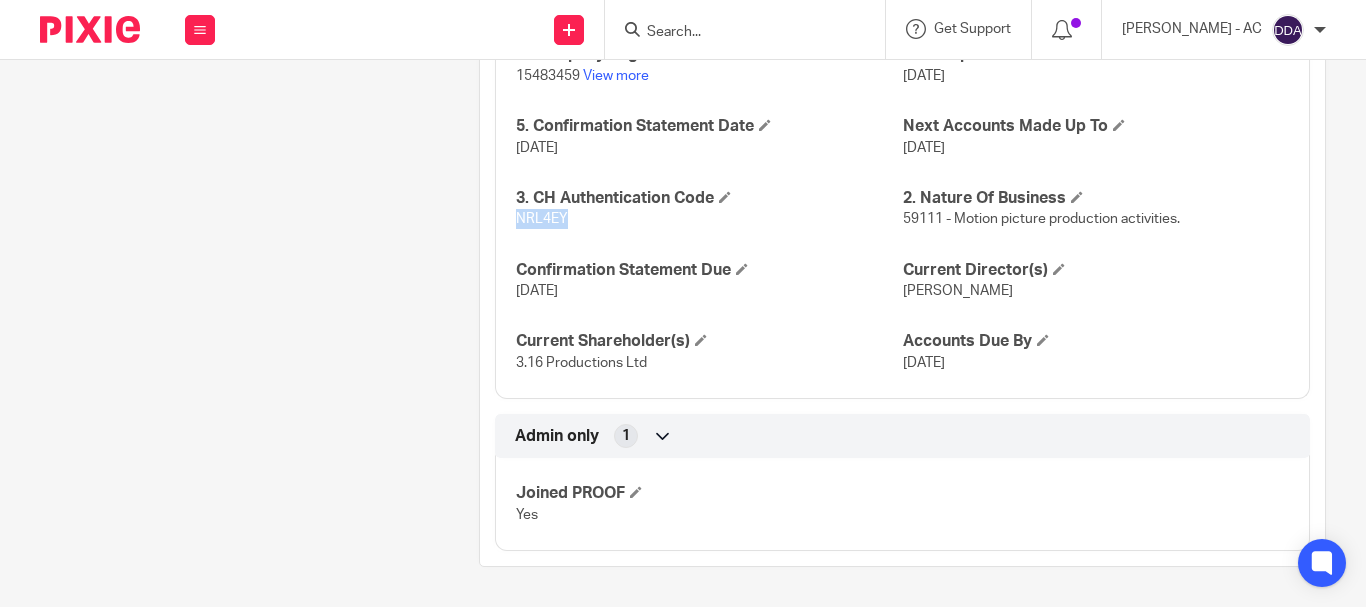 drag, startPoint x: 570, startPoint y: 227, endPoint x: 491, endPoint y: 229, distance: 79.025314 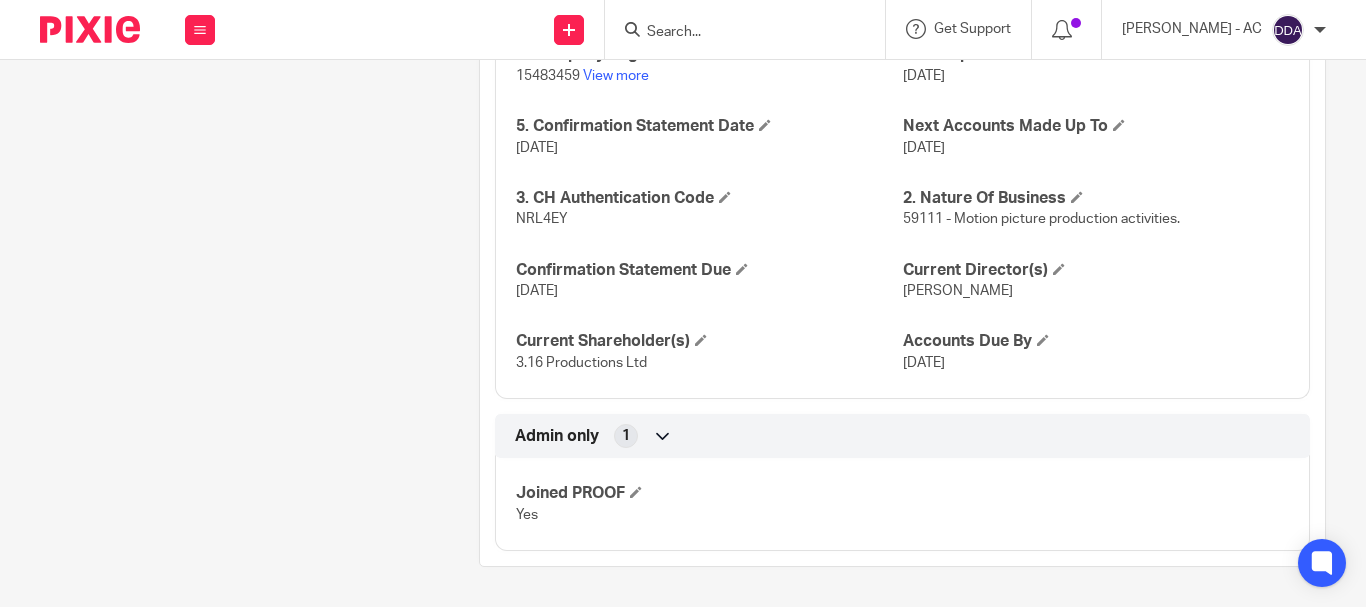 click on "Client contacts
Letitia Wrights
(Actress)
07487 586 049
letitiawright93@gmail.com
Edit contact
Create client from contact
Export data
Delete contact
More details
Title
Miss" at bounding box center (228, -653) 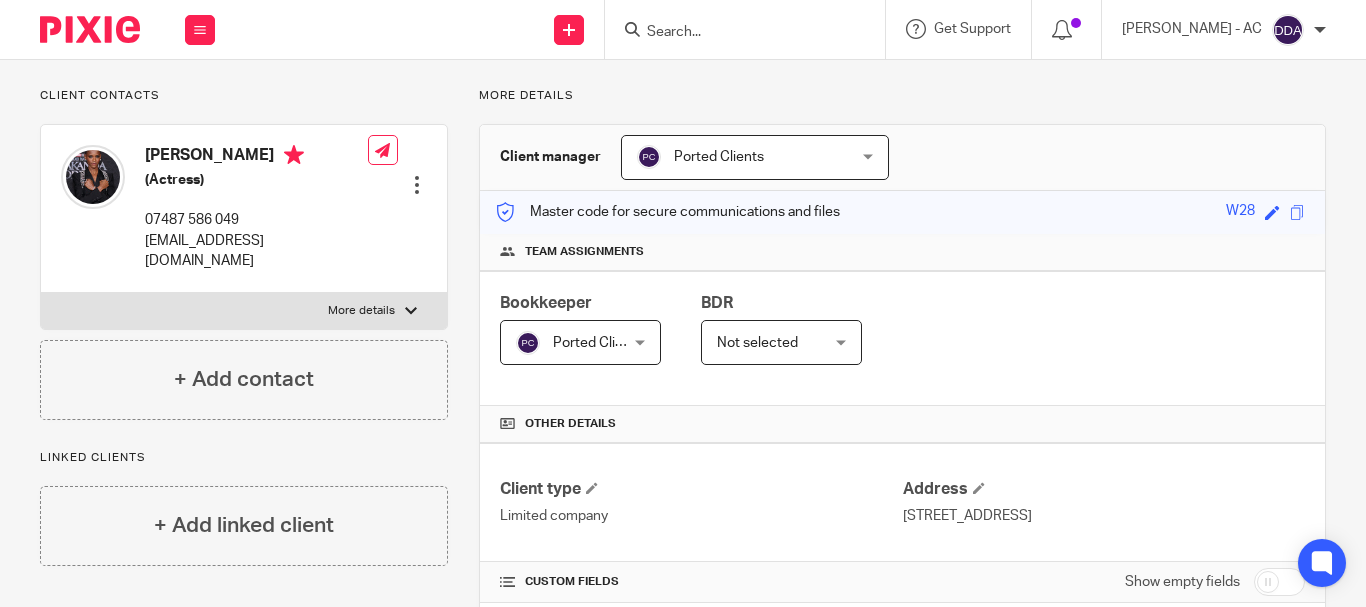 scroll, scrollTop: 0, scrollLeft: 0, axis: both 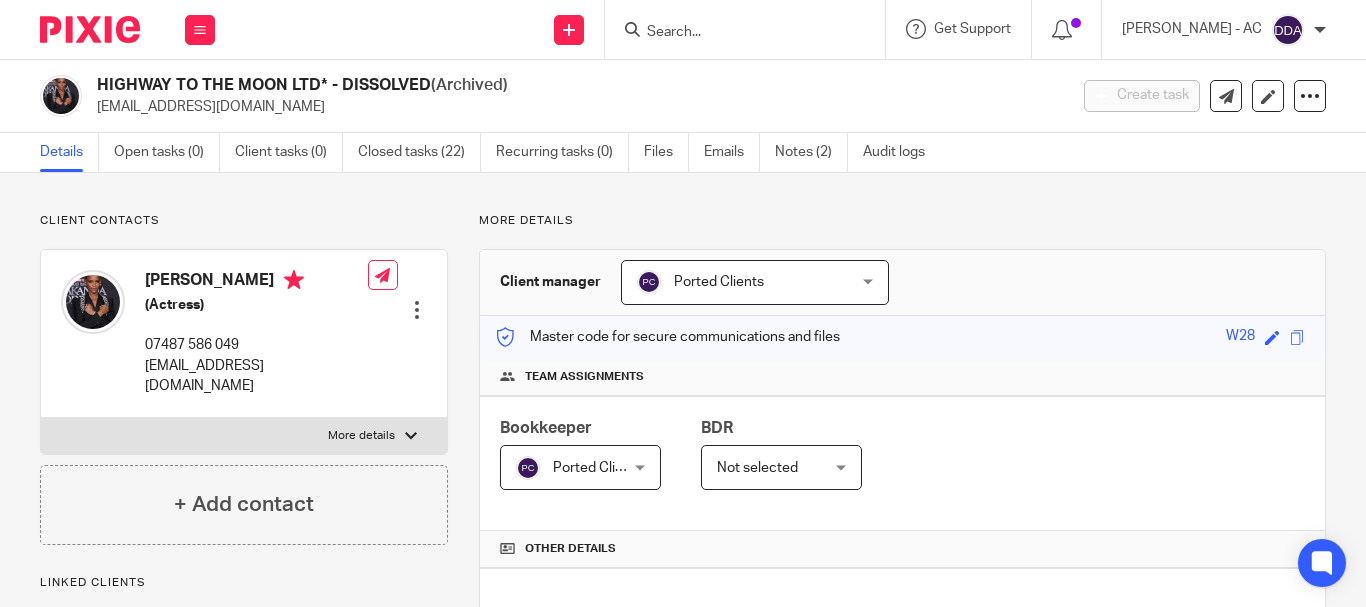 drag, startPoint x: 298, startPoint y: 105, endPoint x: 95, endPoint y: 119, distance: 203.4822 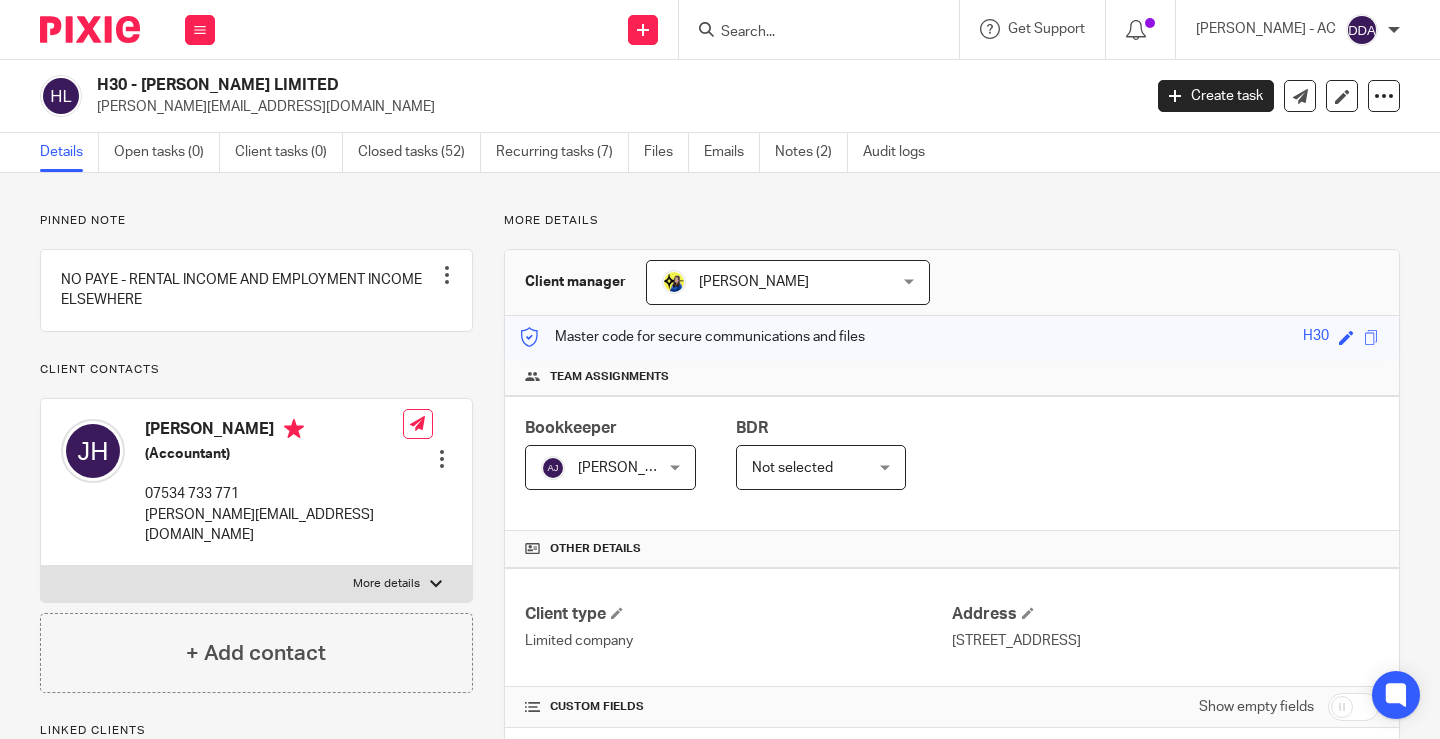scroll, scrollTop: 0, scrollLeft: 0, axis: both 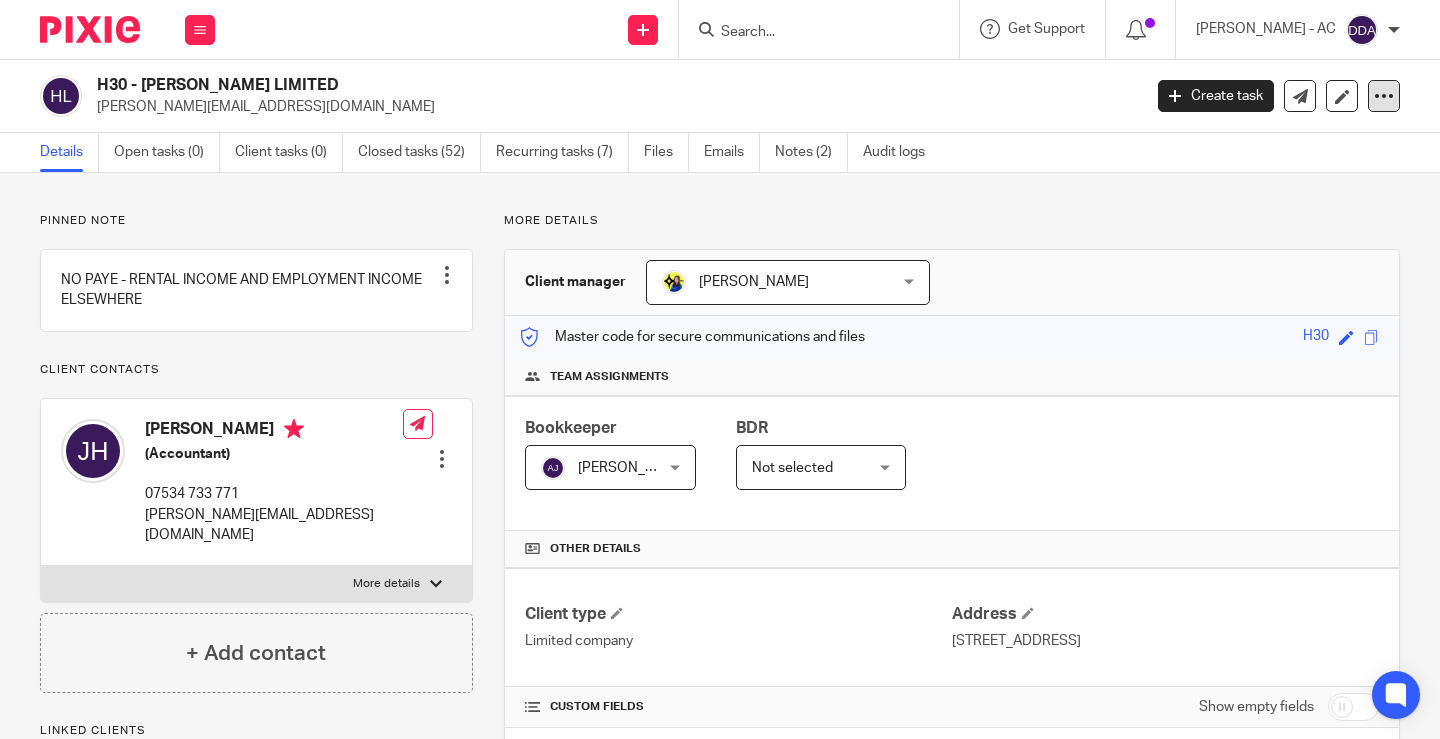 click at bounding box center (1384, 96) 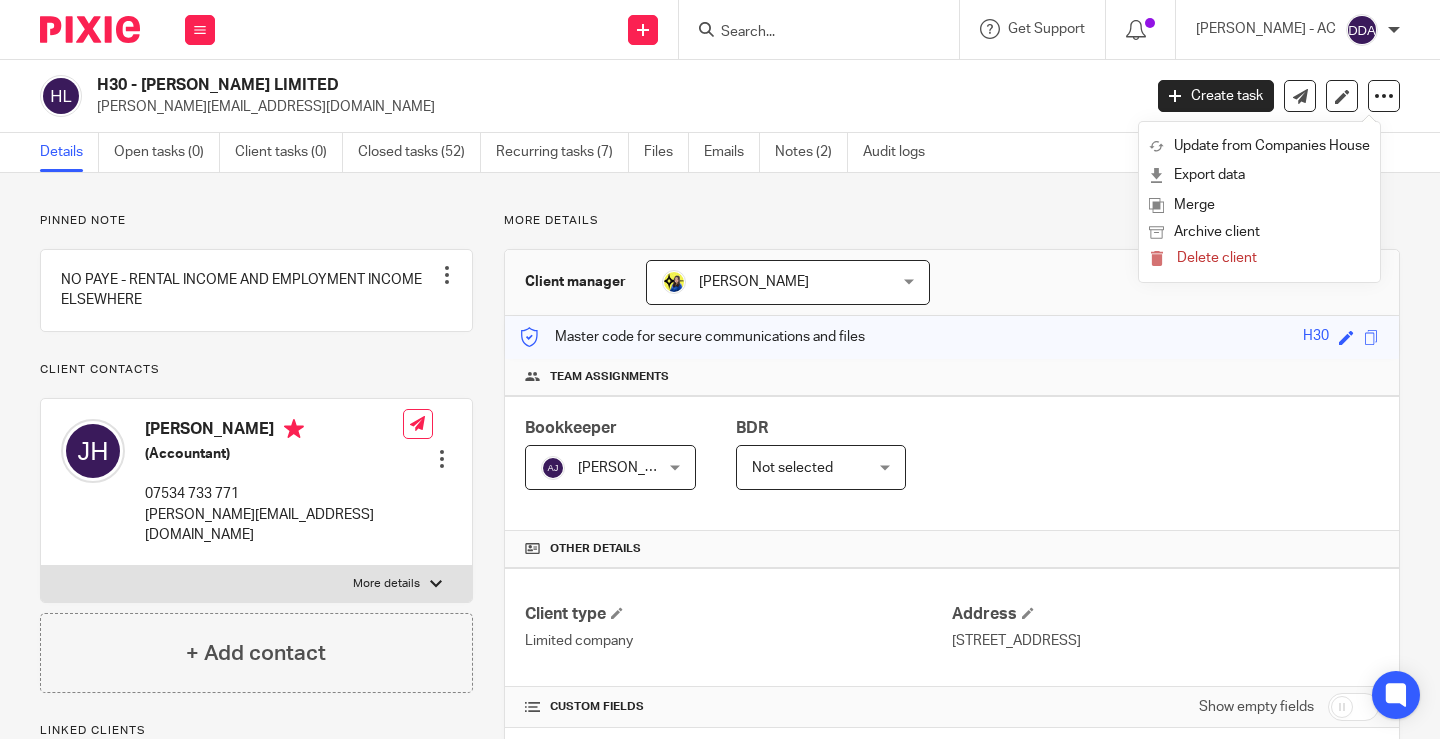 click on "Pinned note
NO PAYE - RENTAL INCOME AND EMPLOYMENT INCOME ELSEWHERE
Unpin note
Edit note
Client contacts
Jennifer Horsfall
(Accountant)
07534 733 771
jennifer.91@live.com
Edit contact
Create client from contact" at bounding box center (720, 1544) 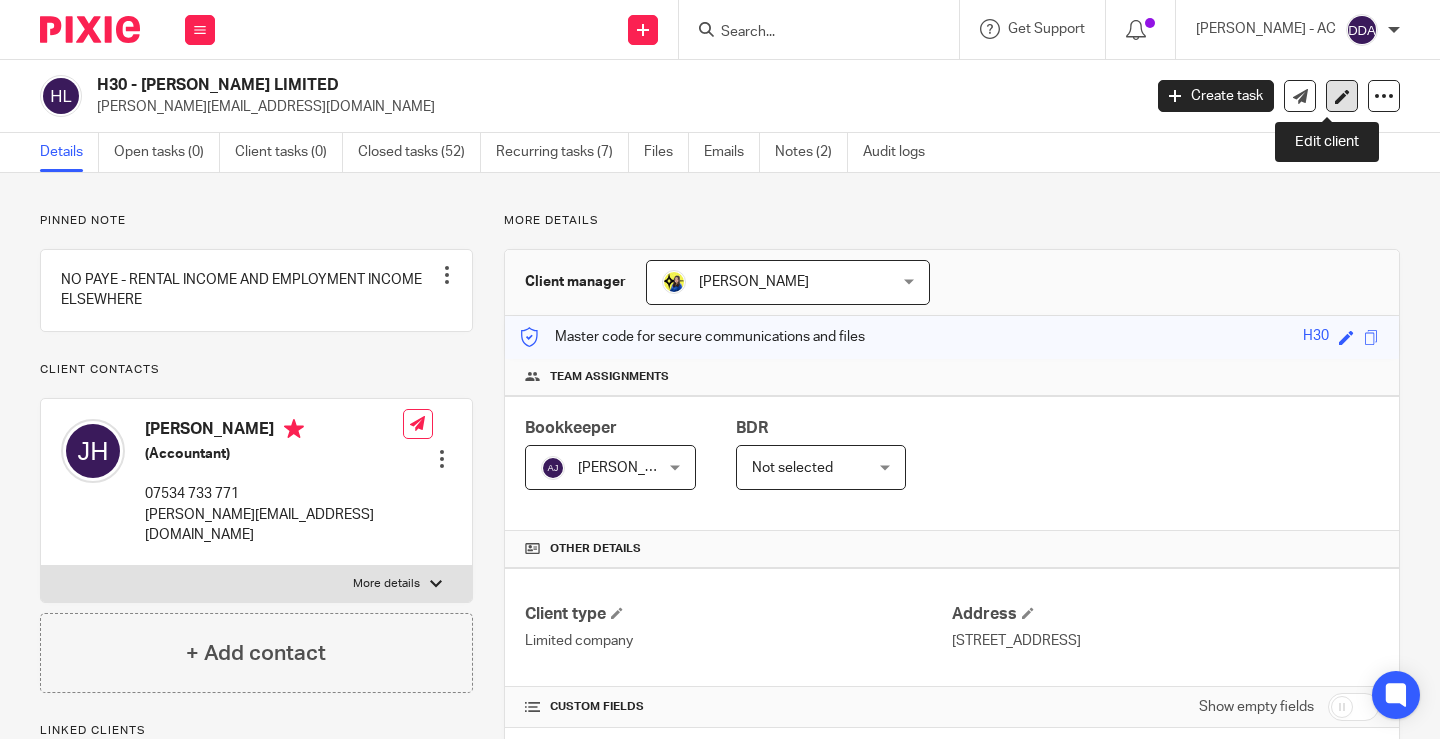 click at bounding box center [1342, 96] 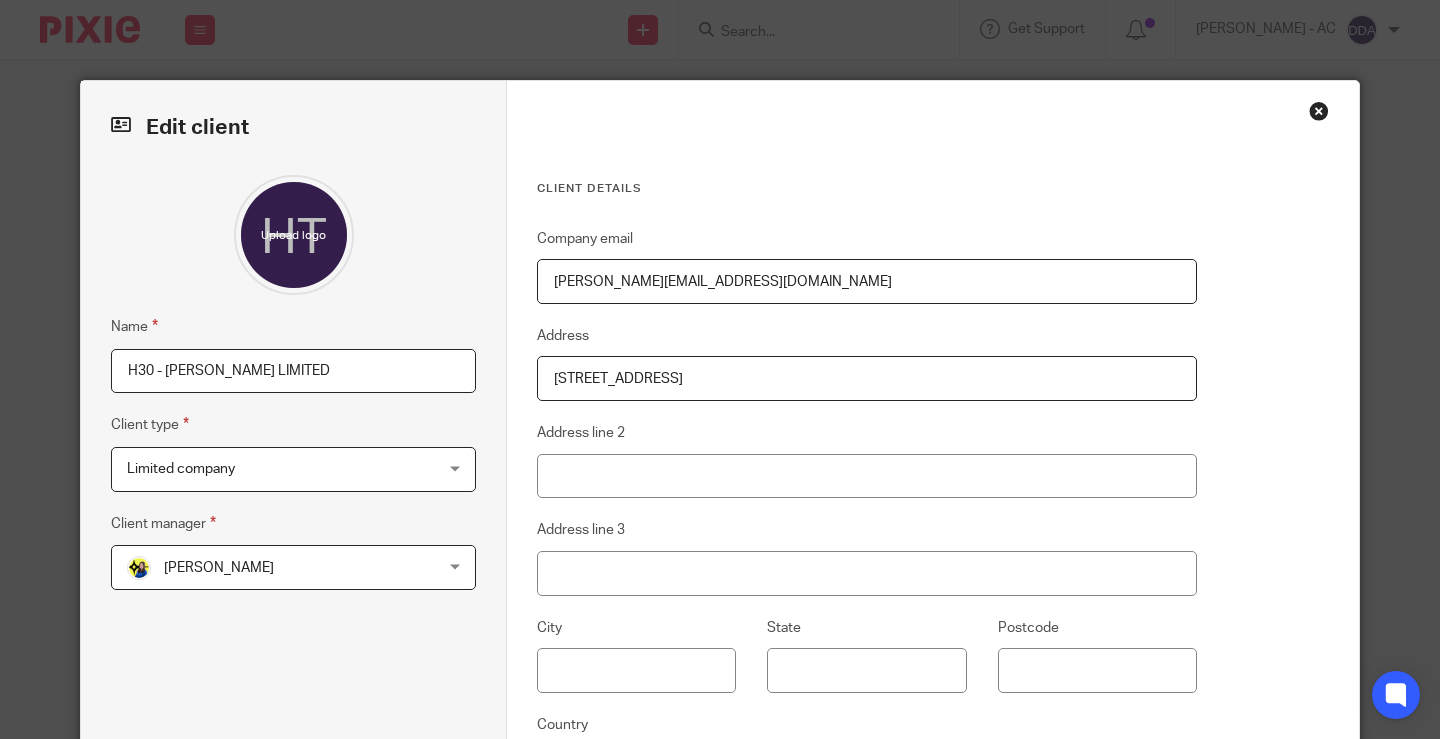 scroll, scrollTop: 0, scrollLeft: 0, axis: both 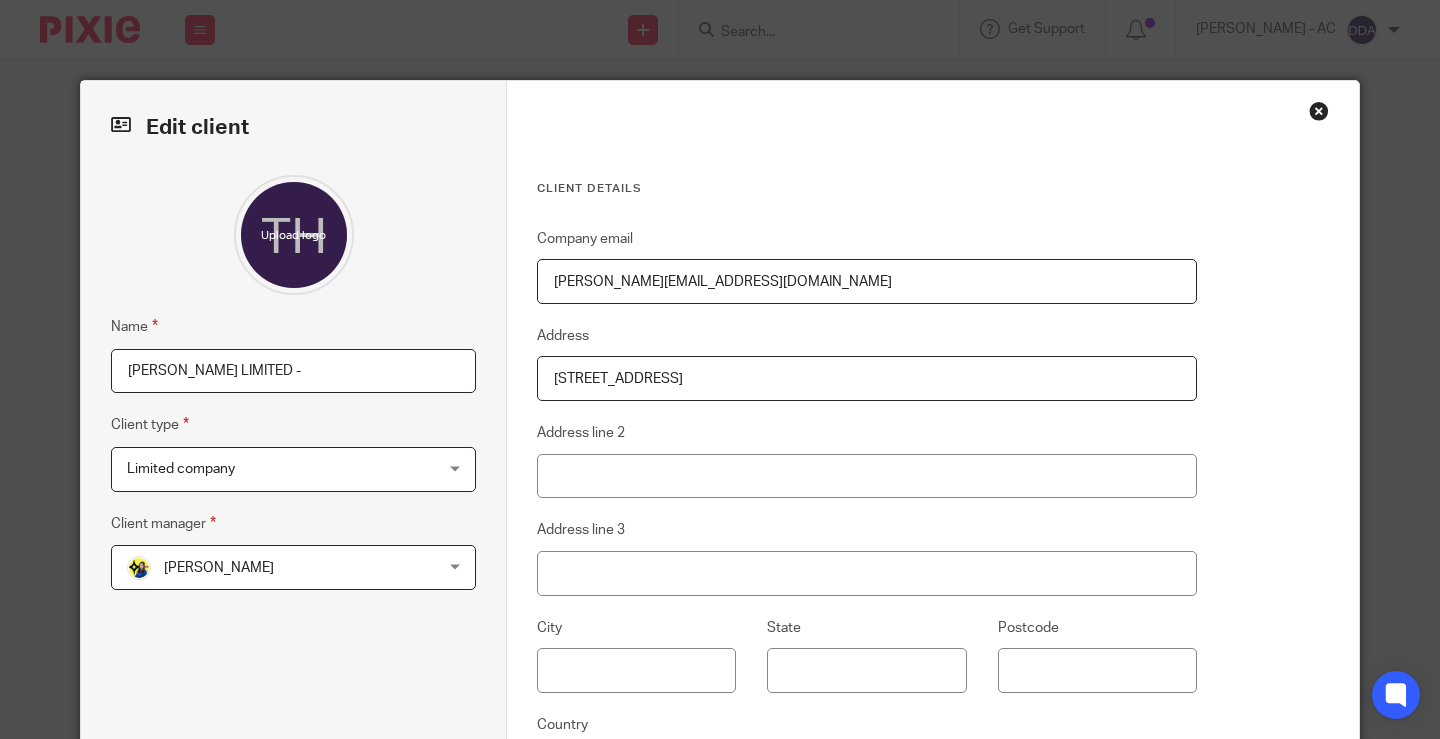 click on "TELEMA HORSFALL LIMITED -" at bounding box center [293, 371] 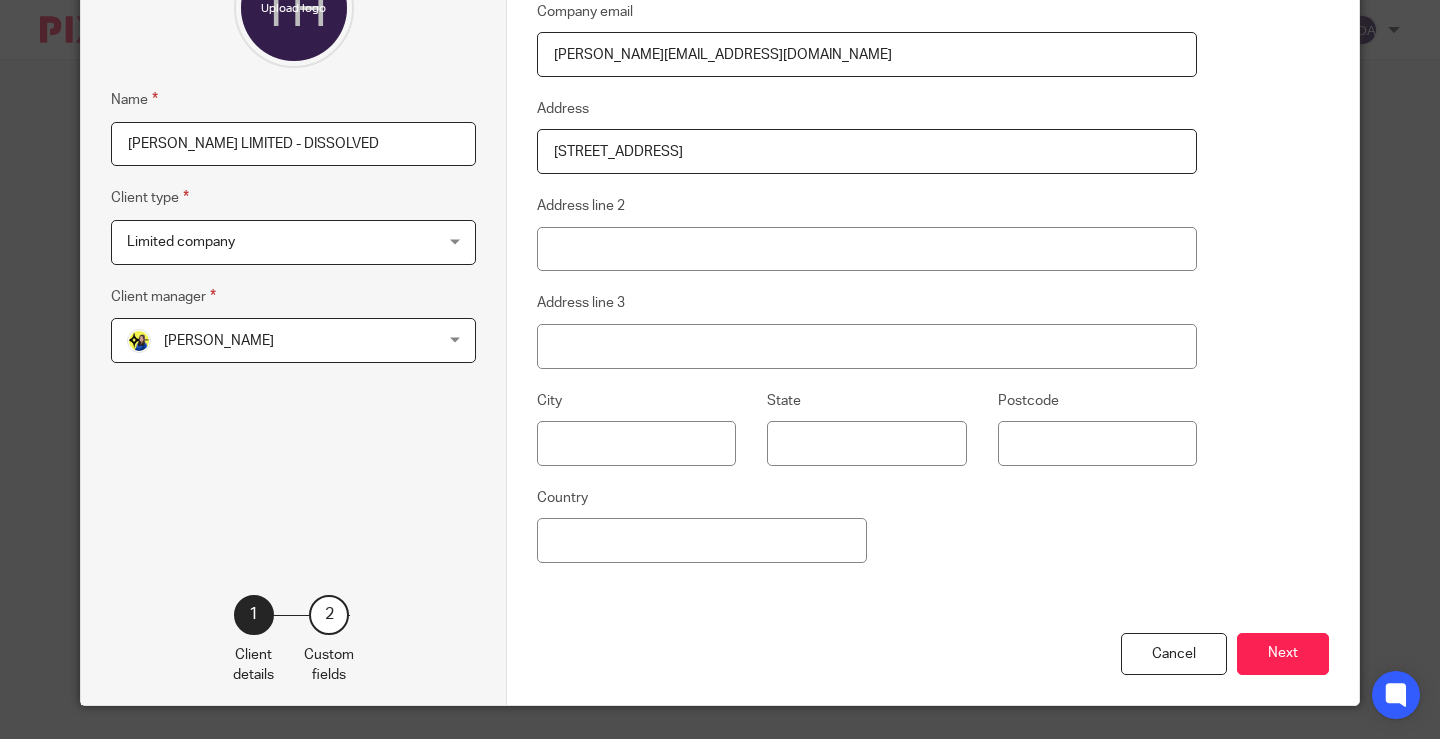 scroll, scrollTop: 274, scrollLeft: 0, axis: vertical 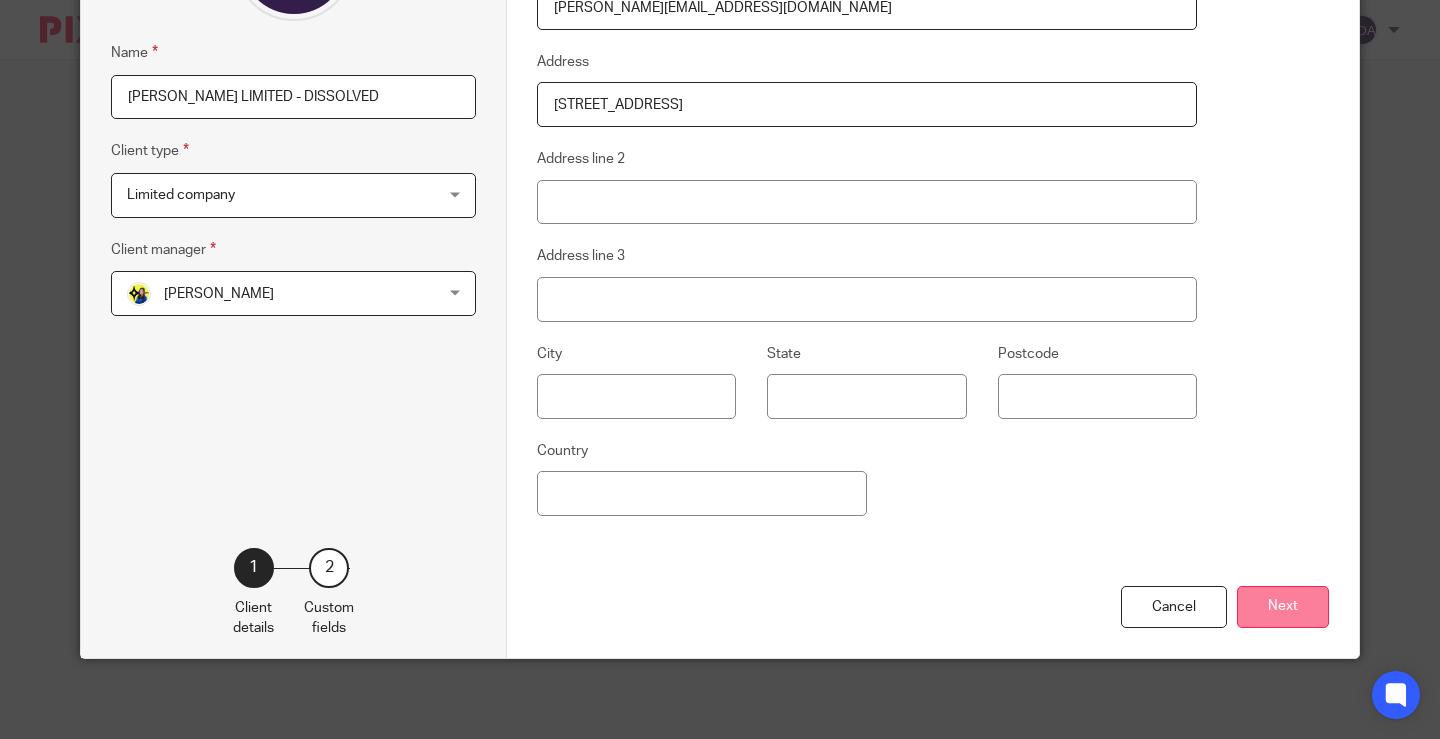type on "TELEMA HORSFALL LIMITED - DISSOLVED" 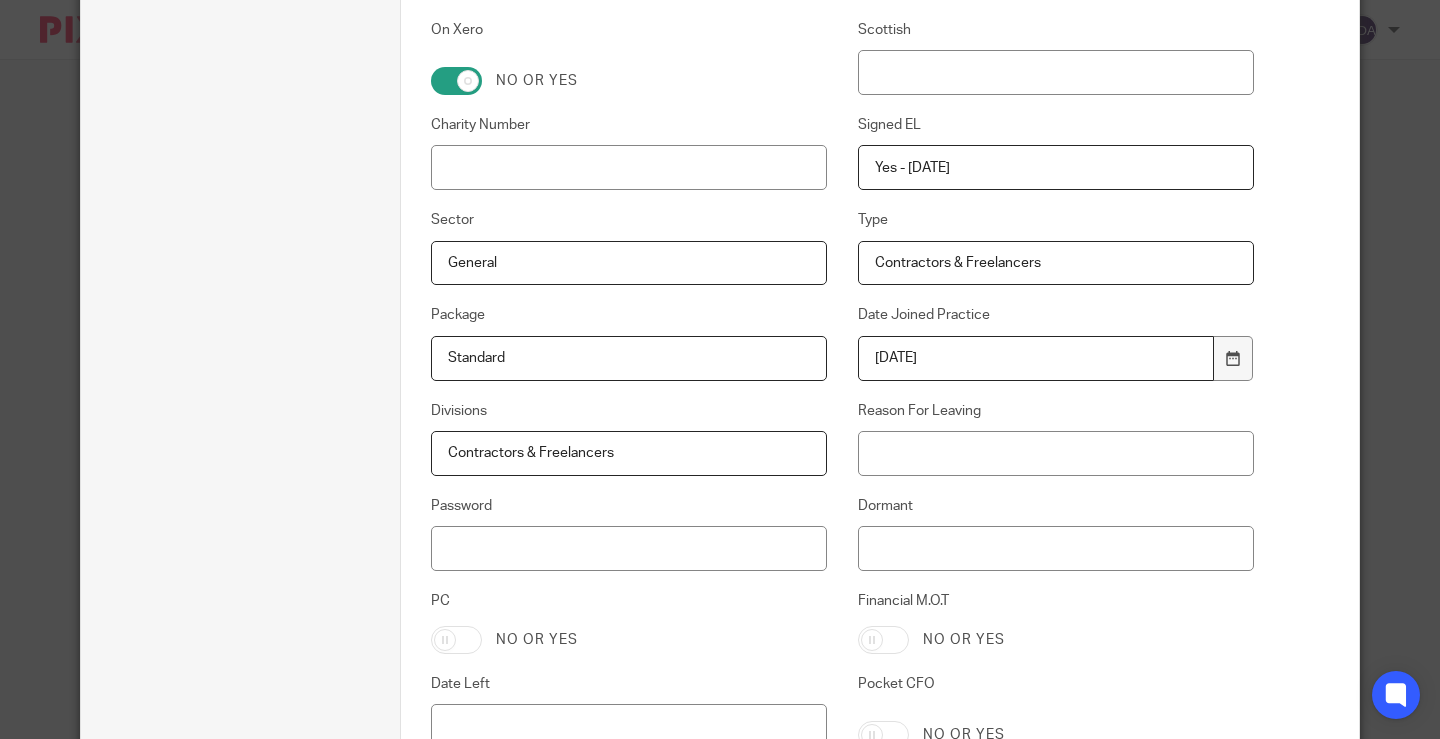 scroll, scrollTop: 1174, scrollLeft: 0, axis: vertical 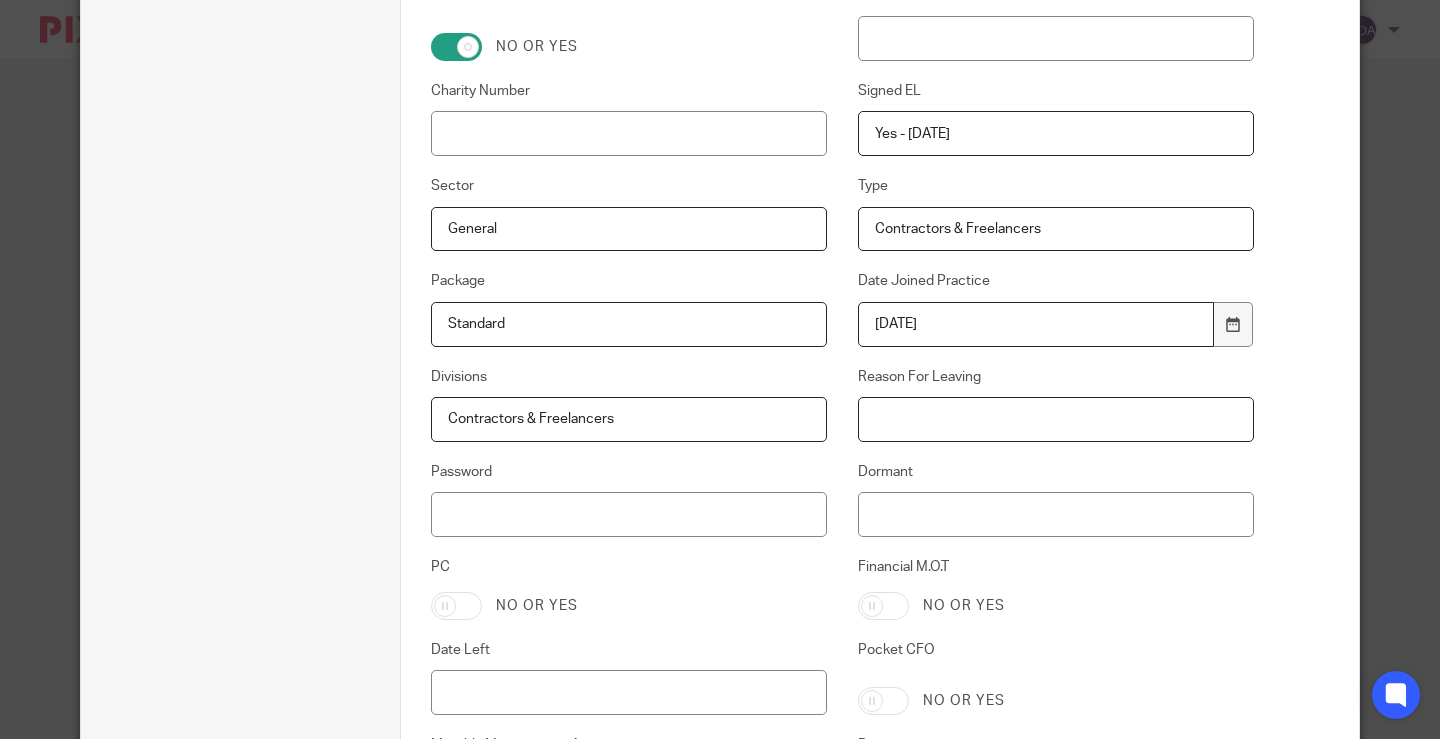 click on "Reason For Leaving" at bounding box center [1056, 419] 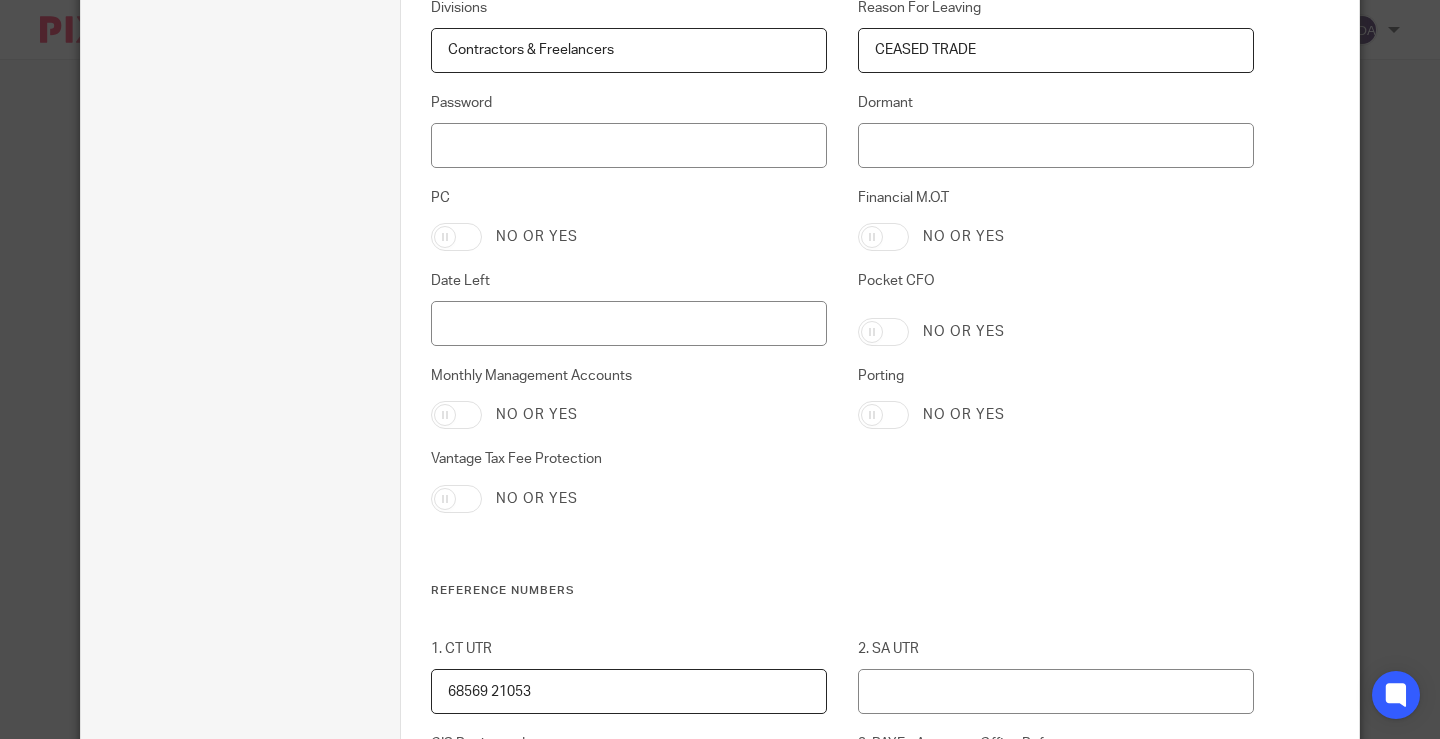 scroll, scrollTop: 1574, scrollLeft: 0, axis: vertical 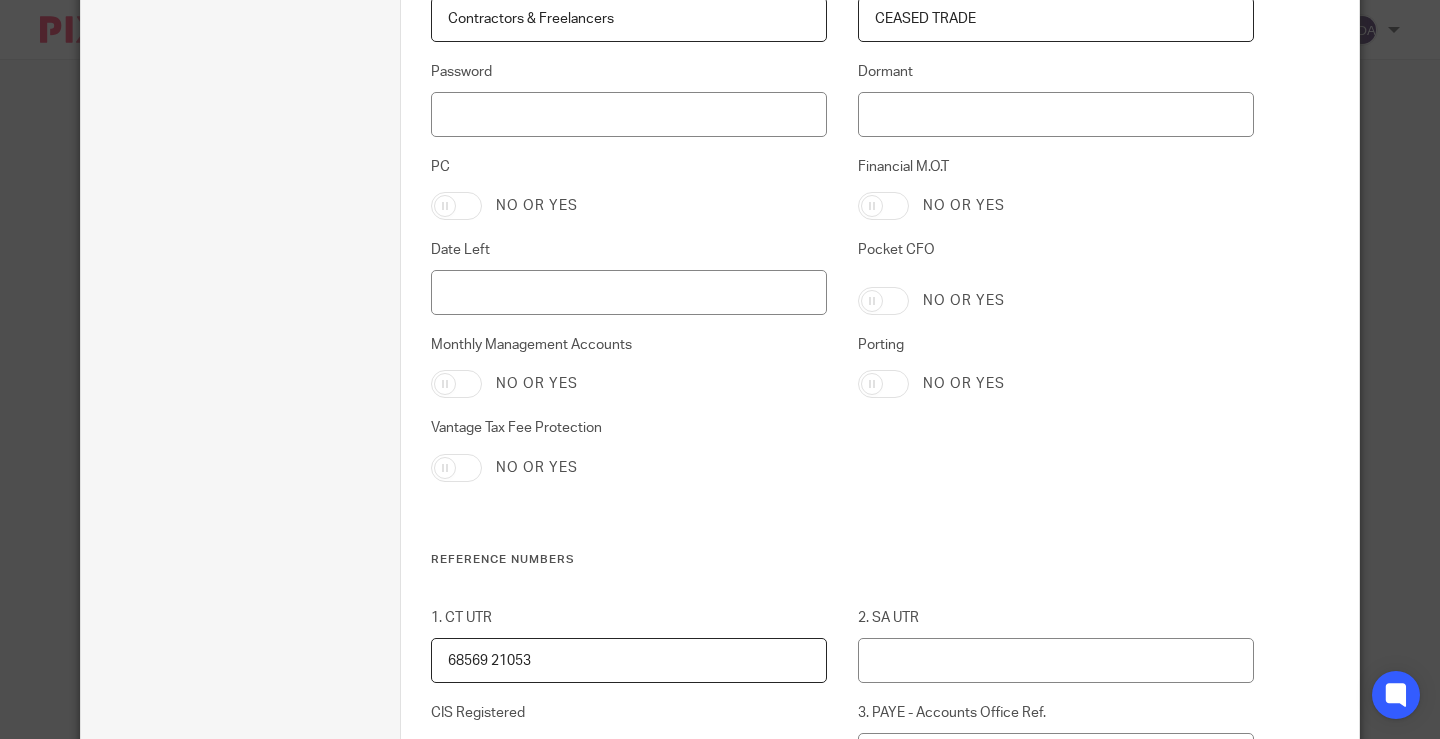 type on "CEASED TRADE" 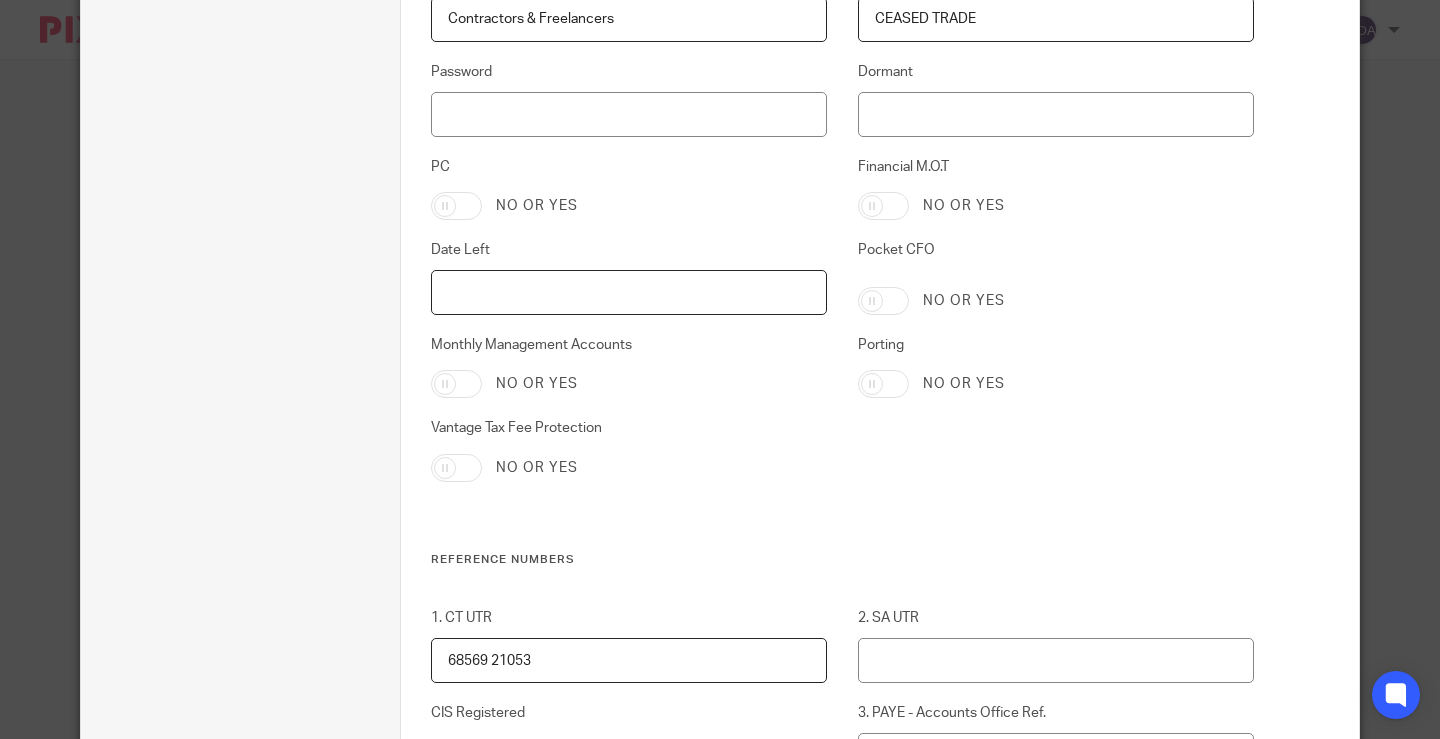 click on "Date Left" at bounding box center [629, 292] 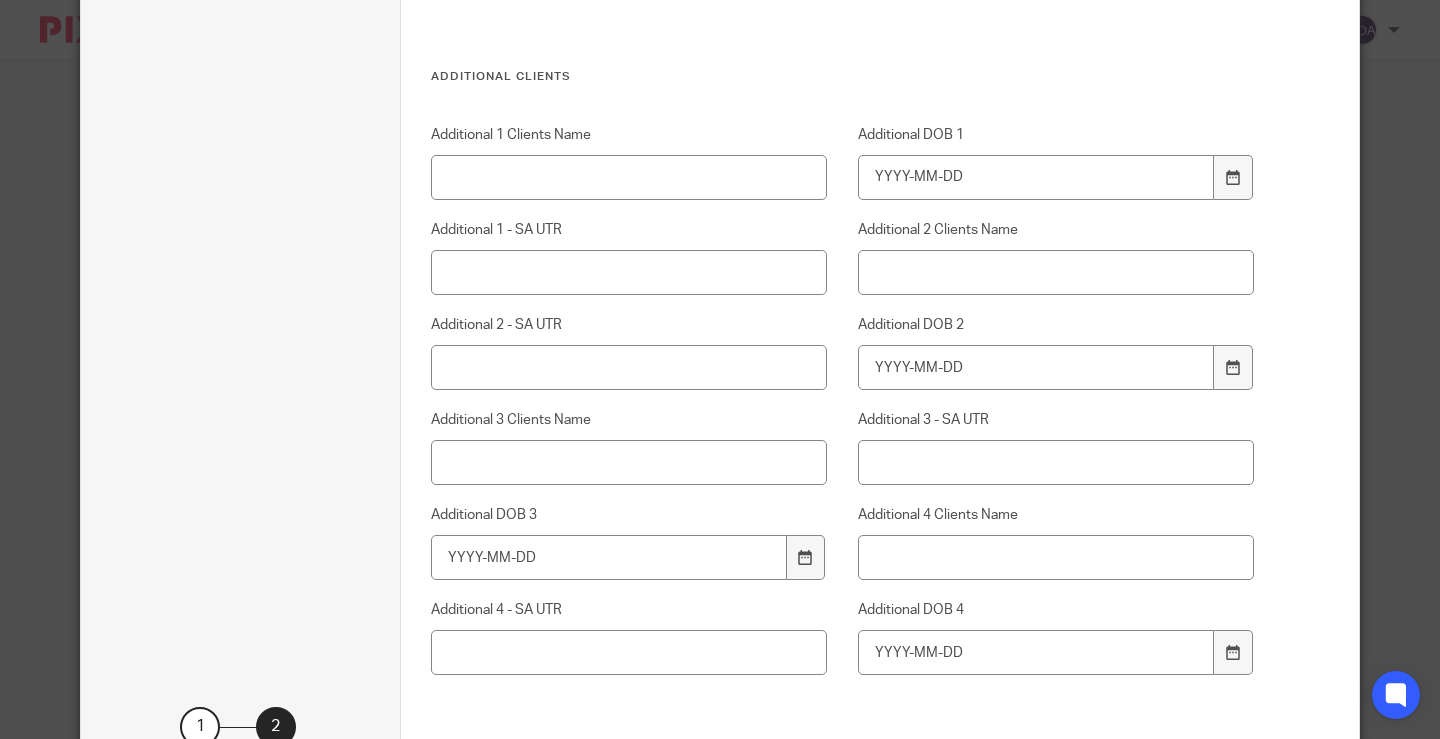 scroll, scrollTop: 7248, scrollLeft: 0, axis: vertical 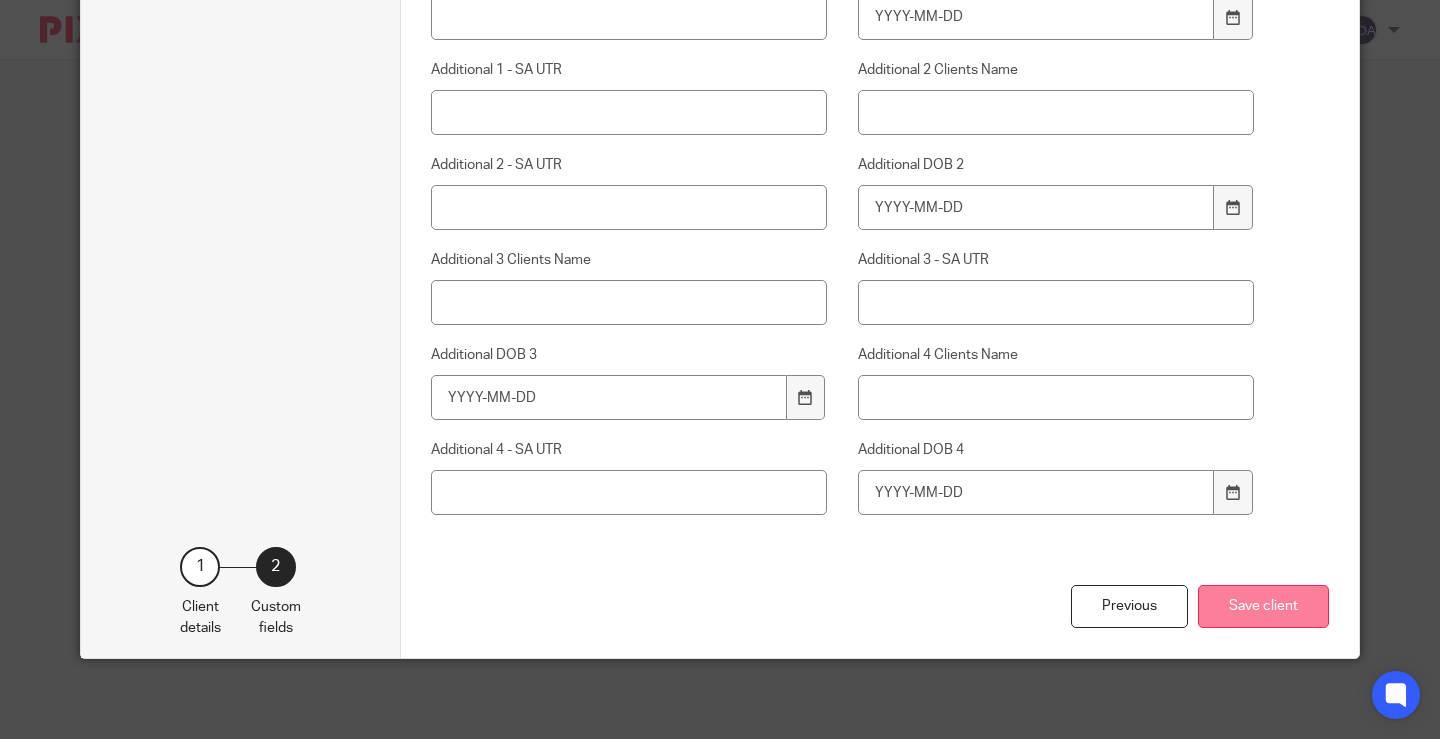 type on "[DATE]" 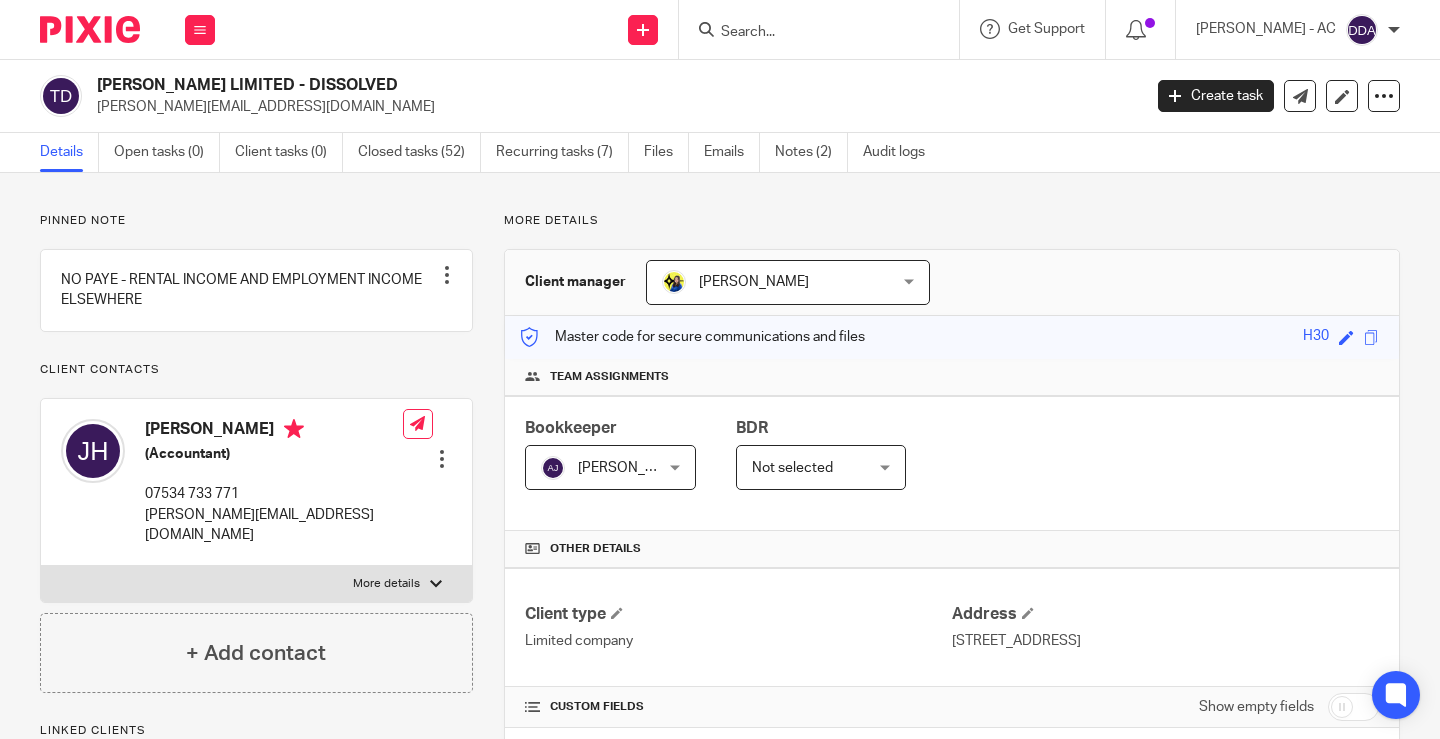 scroll, scrollTop: 0, scrollLeft: 0, axis: both 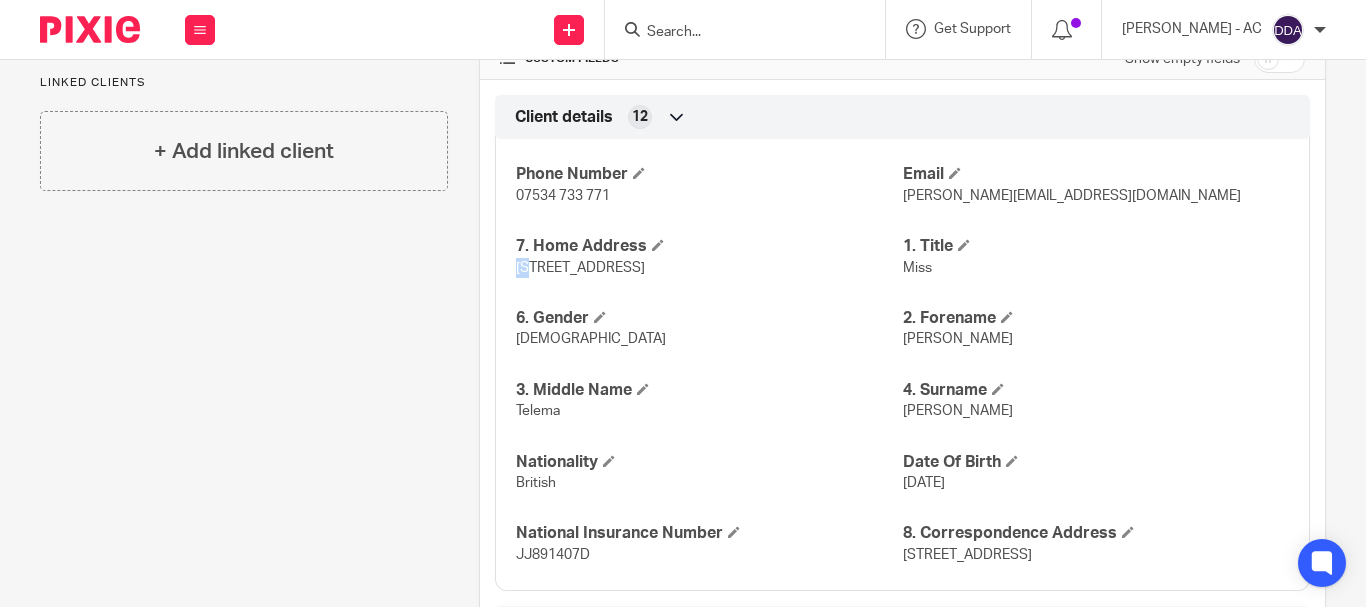 drag, startPoint x: 527, startPoint y: 277, endPoint x: 496, endPoint y: 285, distance: 32.01562 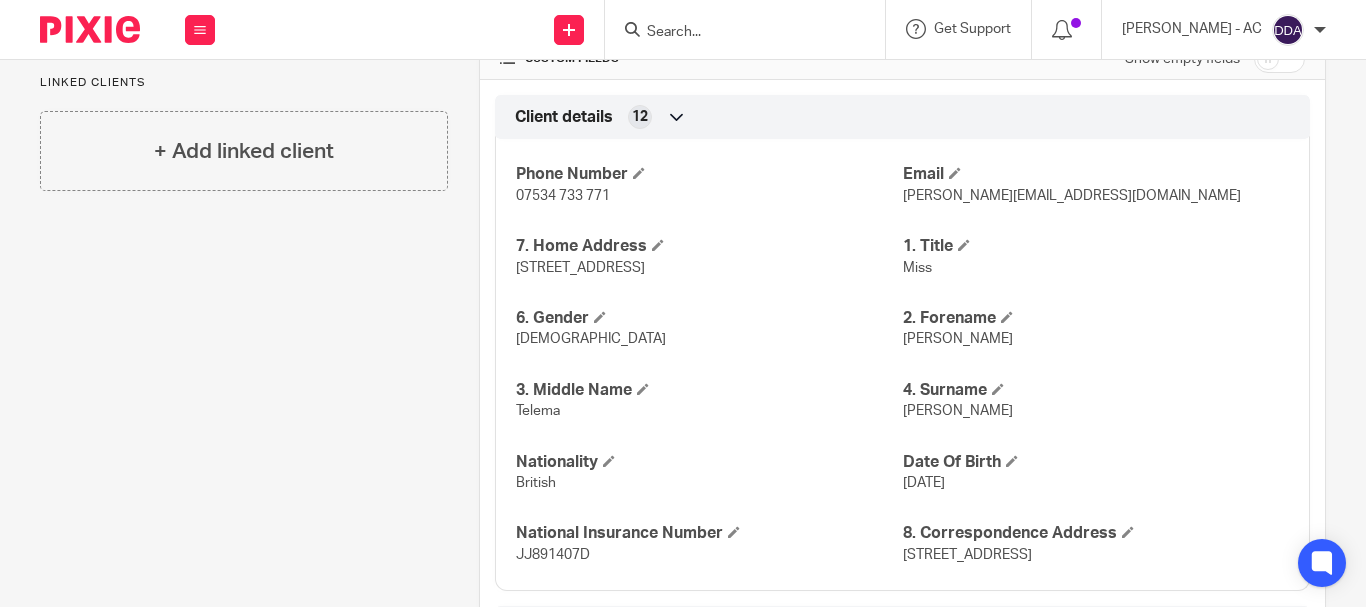 click on "Pinned note
NO PAYE - RENTAL INCOME AND EMPLOYMENT INCOME ELSEWHERE
Unpin note
Edit note
Client contacts
[PERSON_NAME]
(Accountant)
07534 733 771
[PERSON_NAME][EMAIL_ADDRESS][DOMAIN_NAME]
Edit contact
Create client from contact" at bounding box center (228, 932) 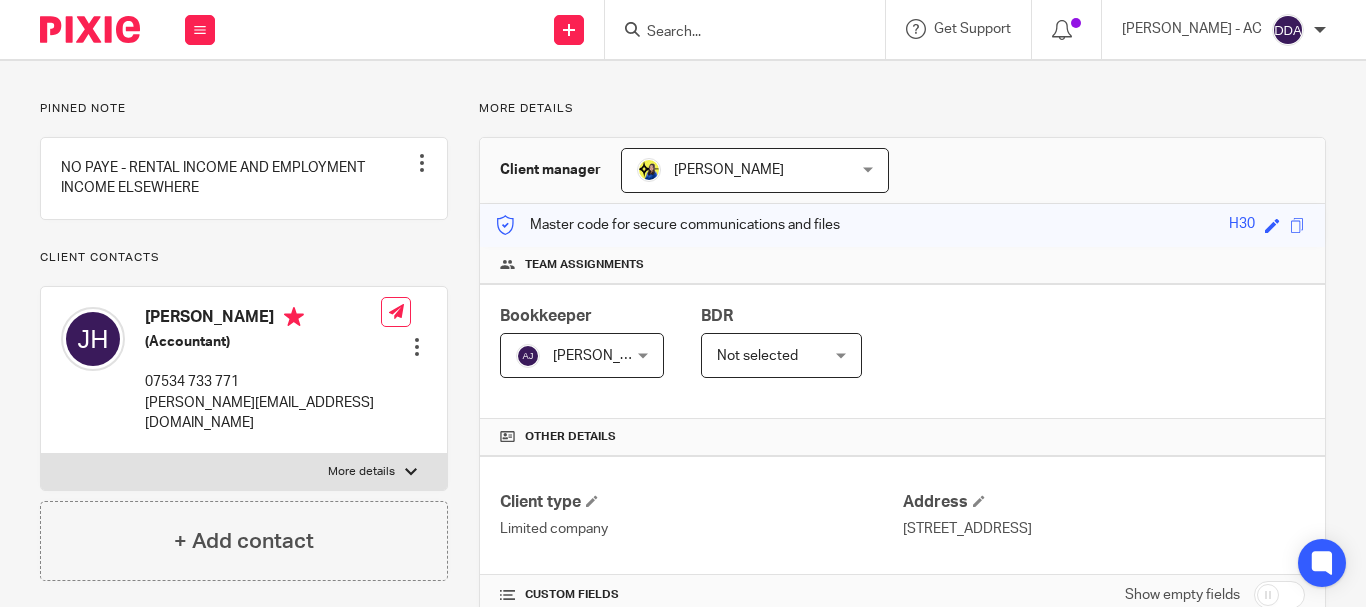 scroll, scrollTop: 0, scrollLeft: 0, axis: both 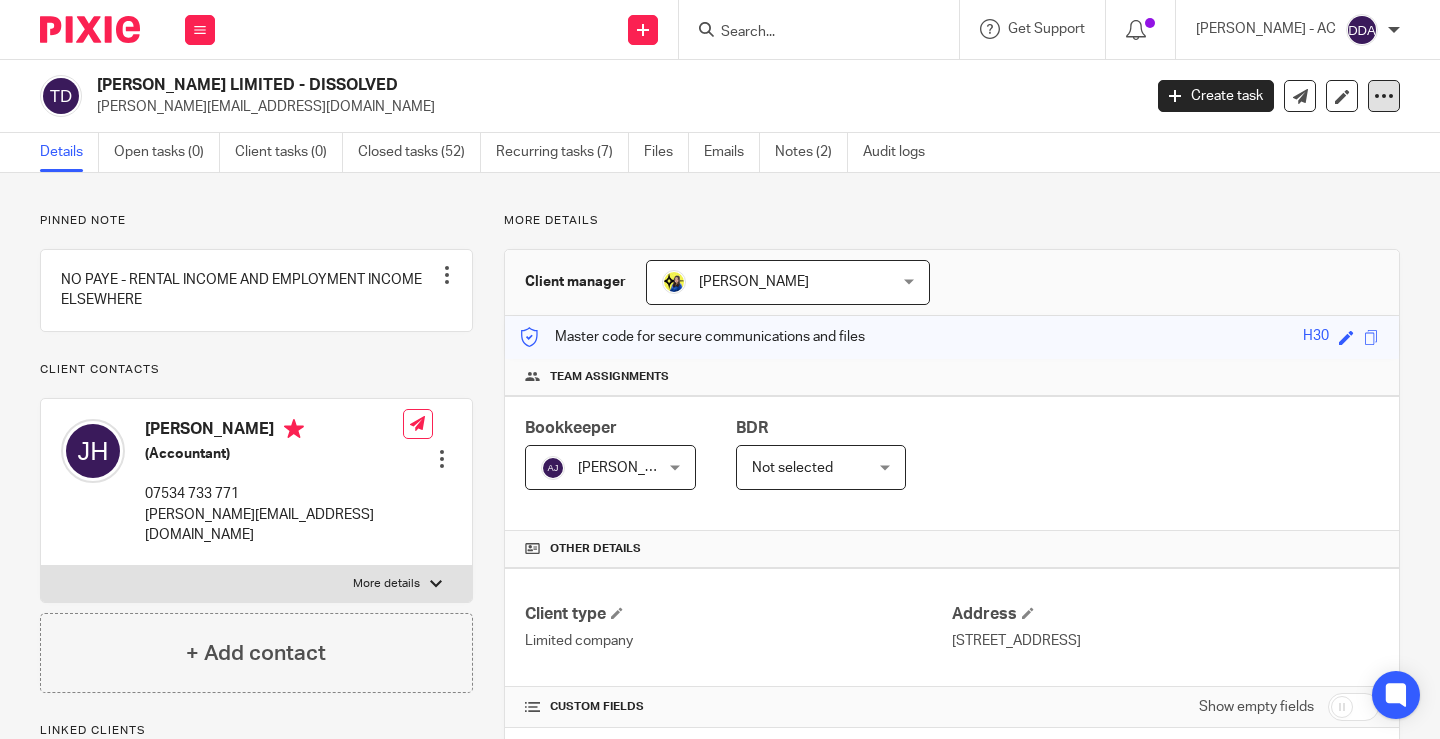 click at bounding box center [1384, 96] 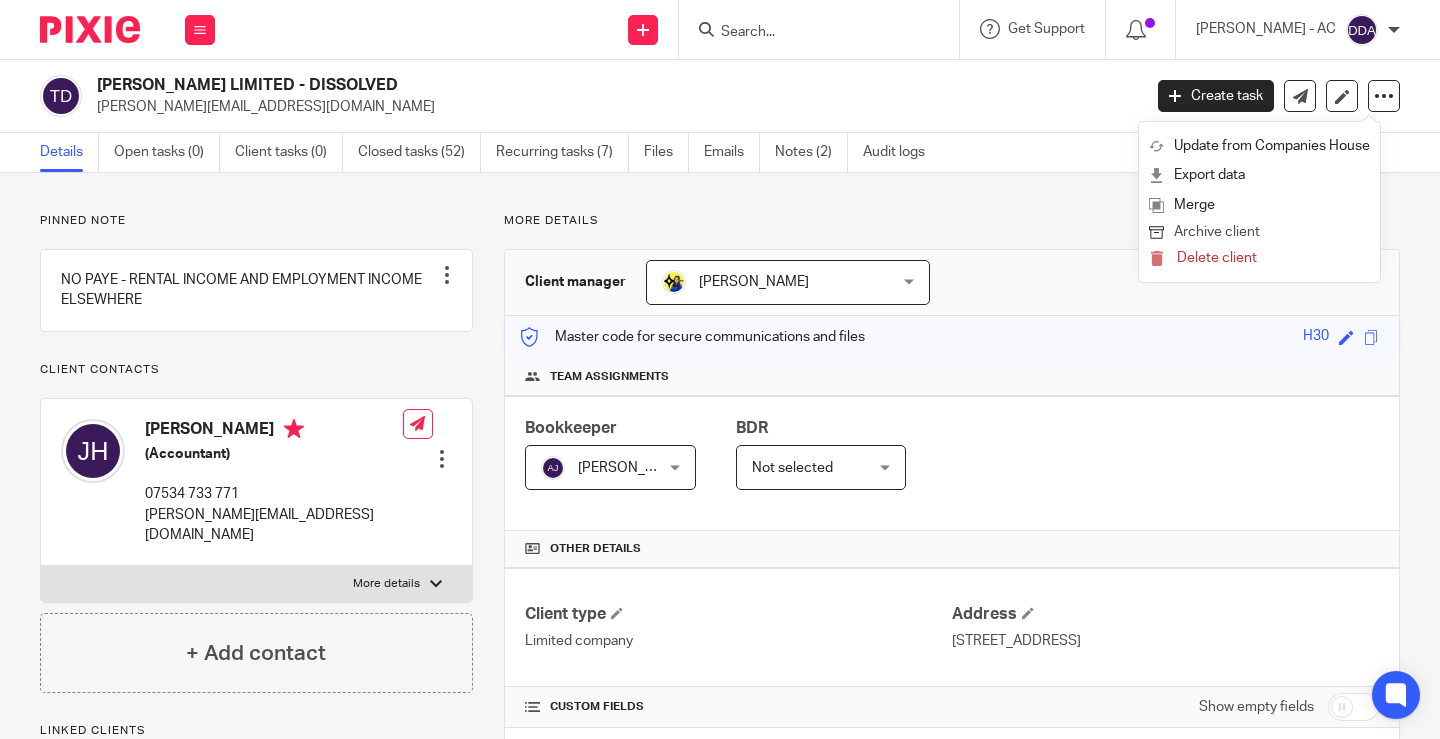 click on "Archive client" at bounding box center (1259, 233) 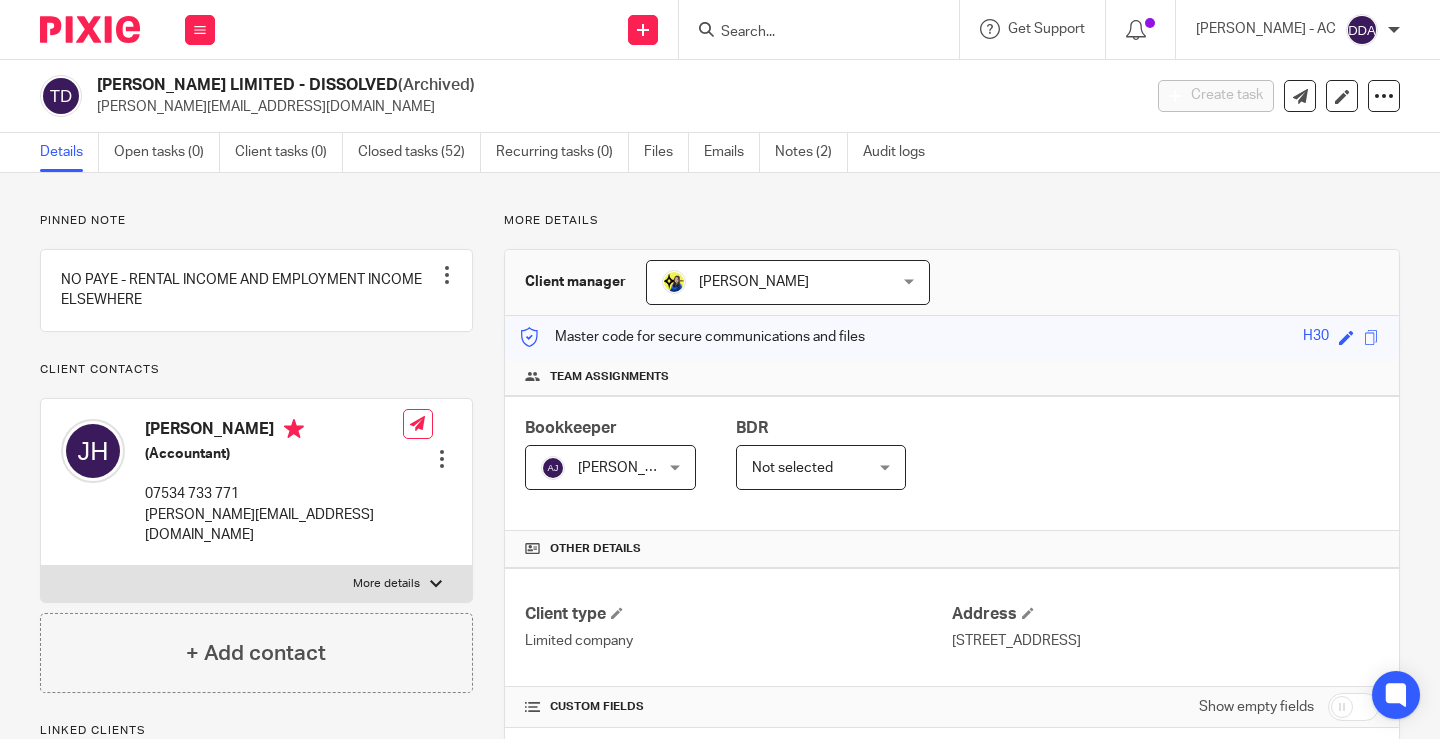 scroll, scrollTop: 0, scrollLeft: 0, axis: both 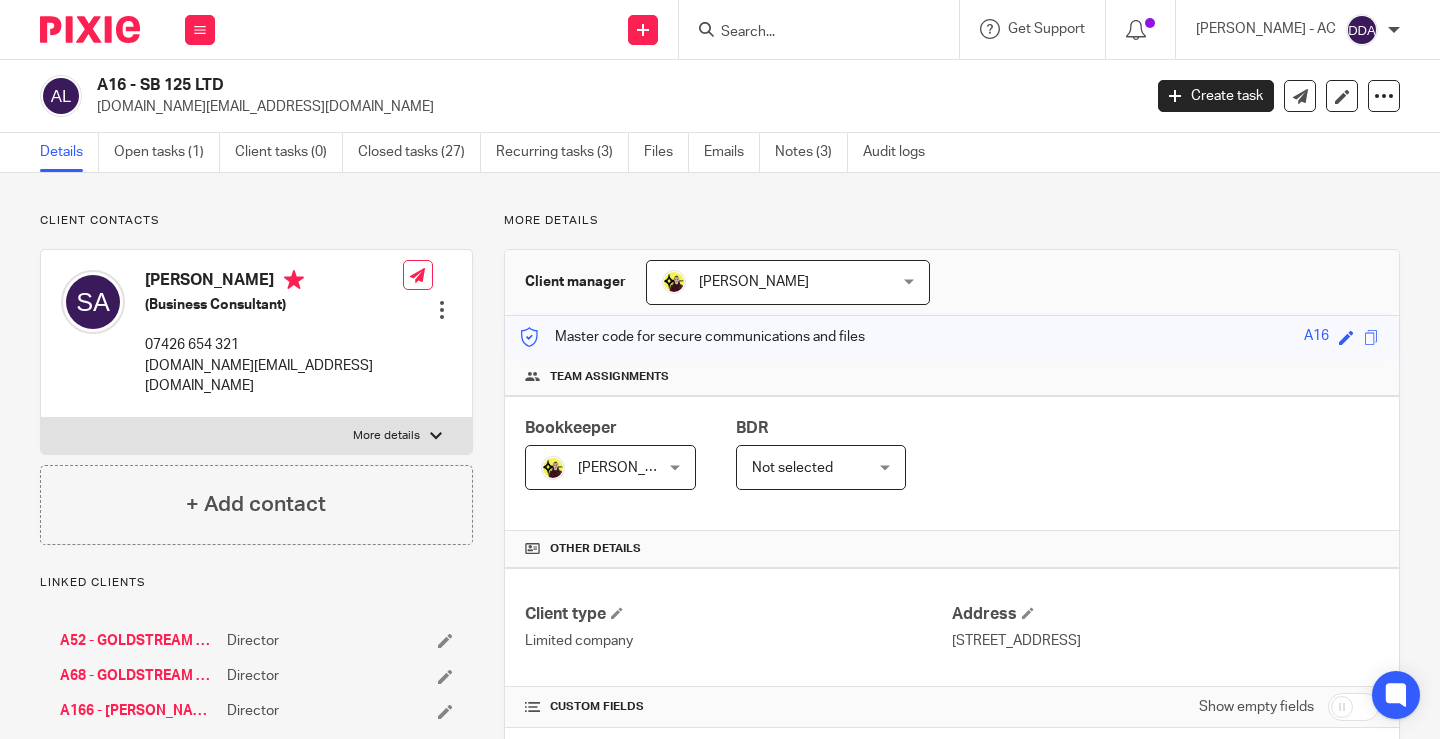 click on "Client contacts" at bounding box center [256, 221] 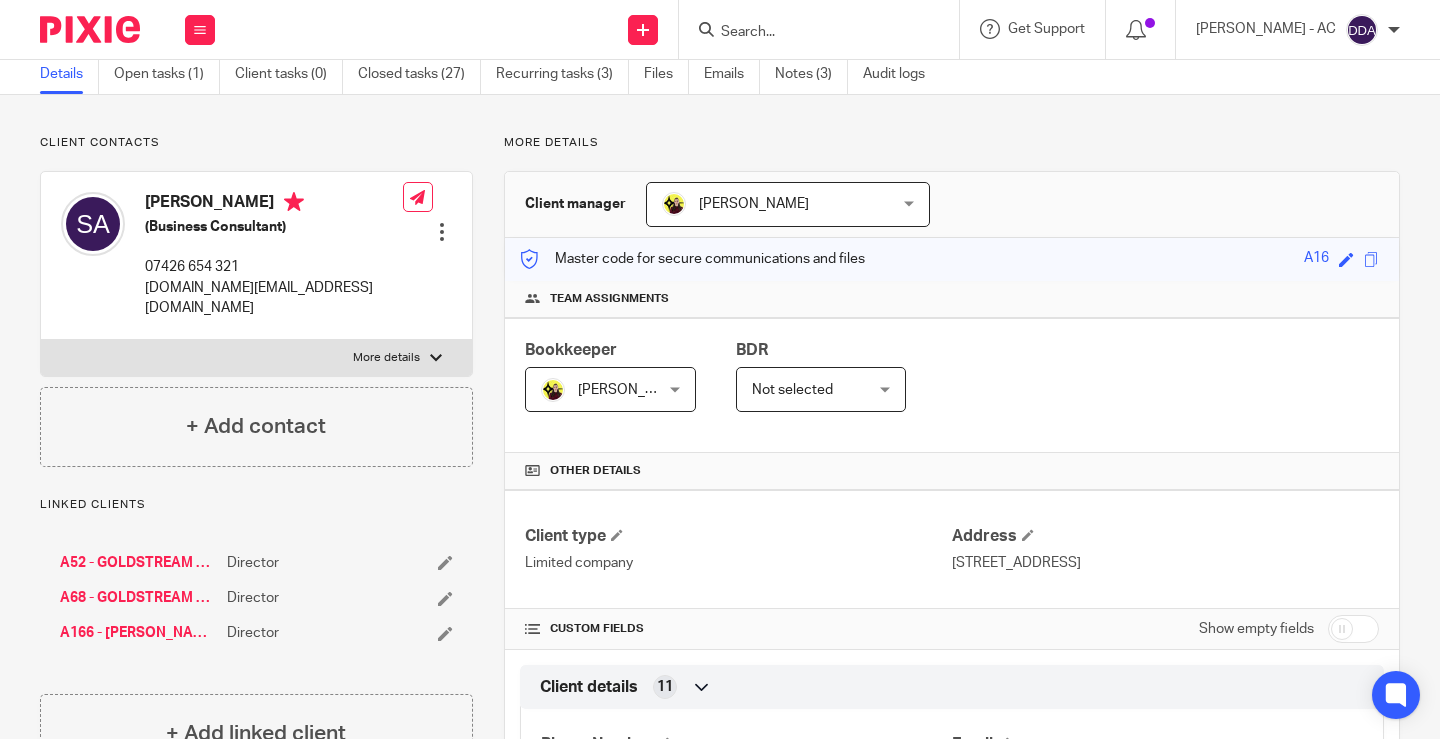 scroll, scrollTop: 100, scrollLeft: 0, axis: vertical 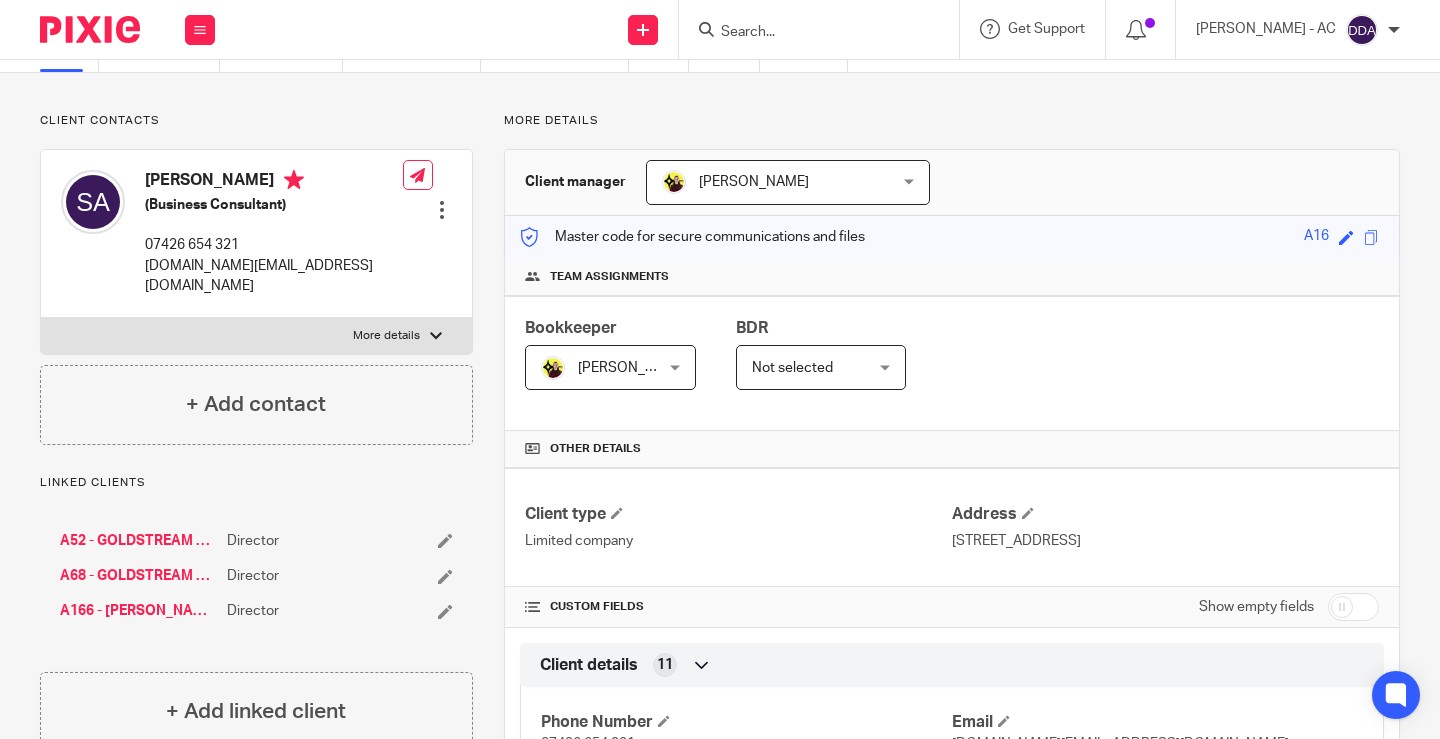 click at bounding box center [445, 540] 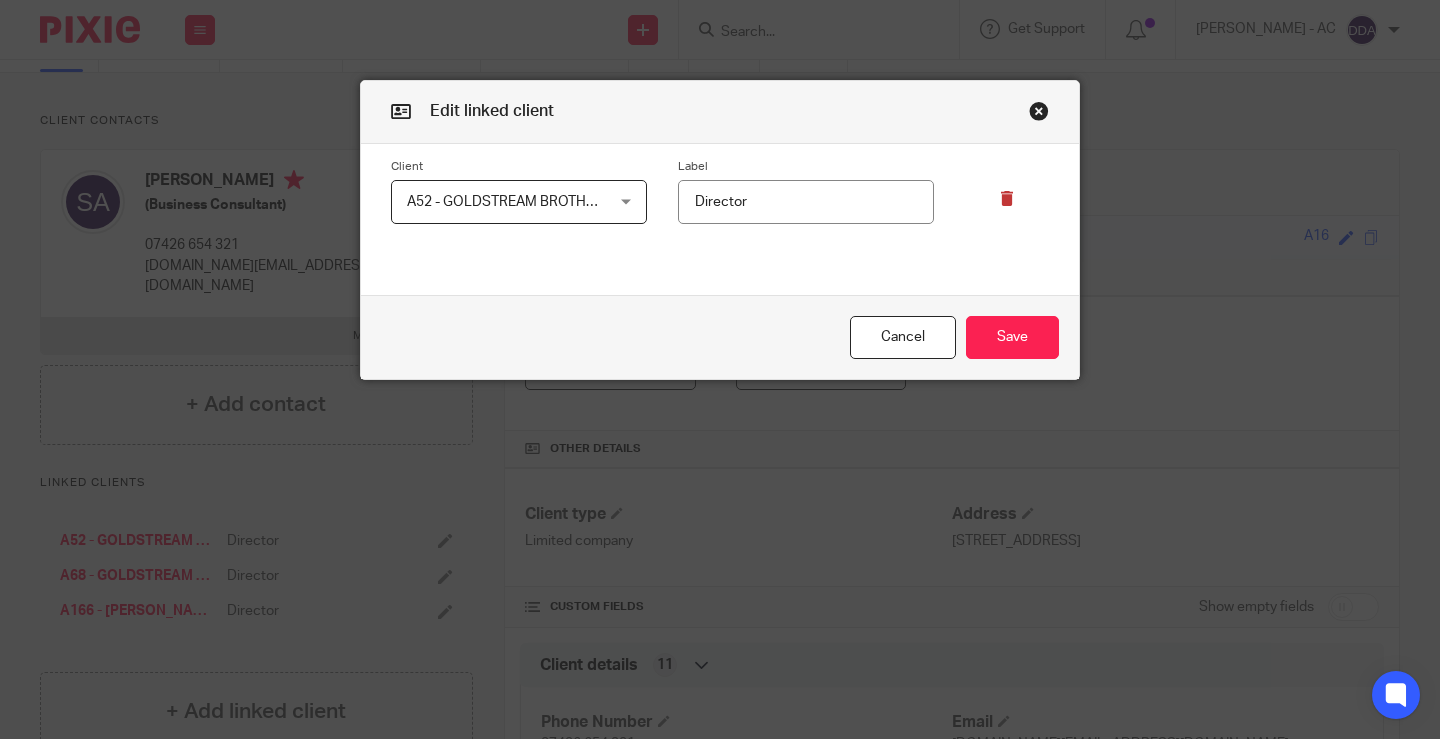 click at bounding box center [991, 192] 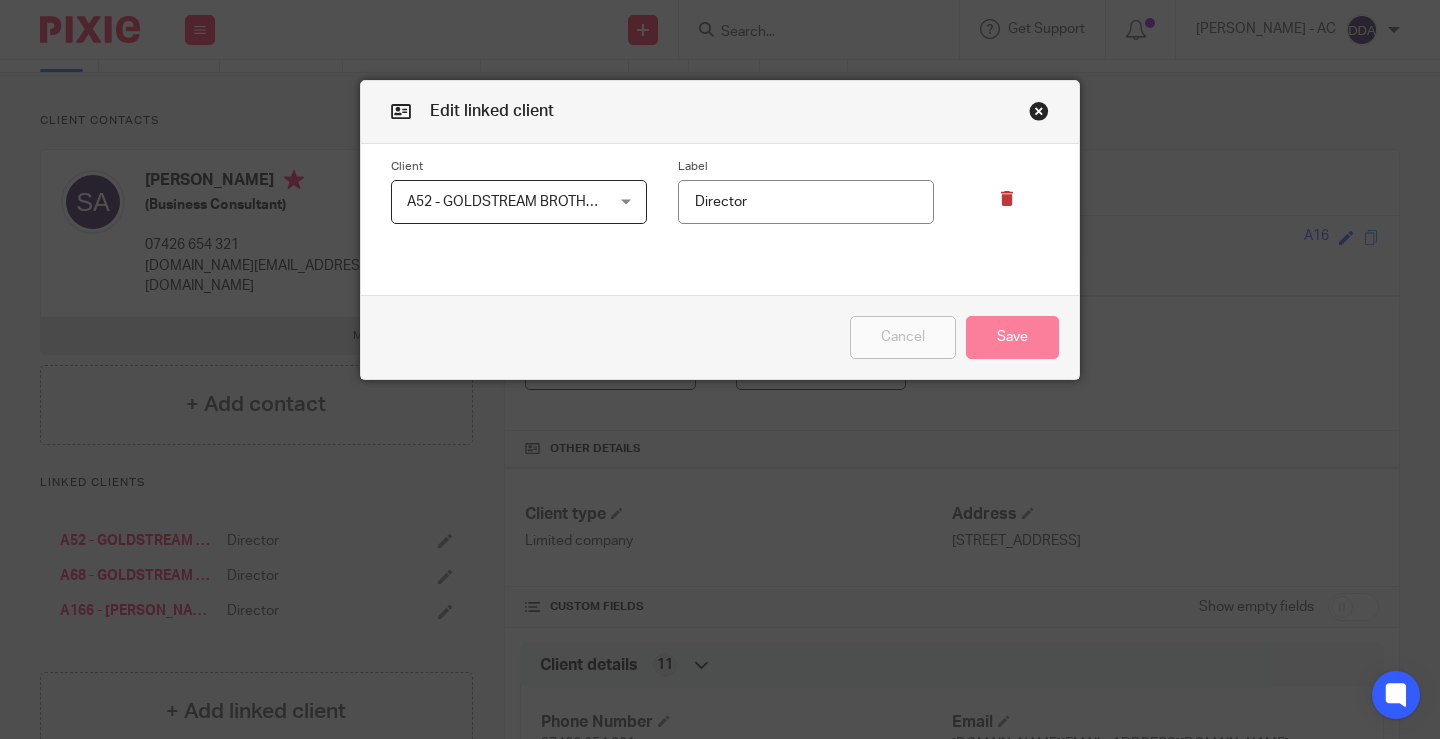 click at bounding box center [1007, 198] 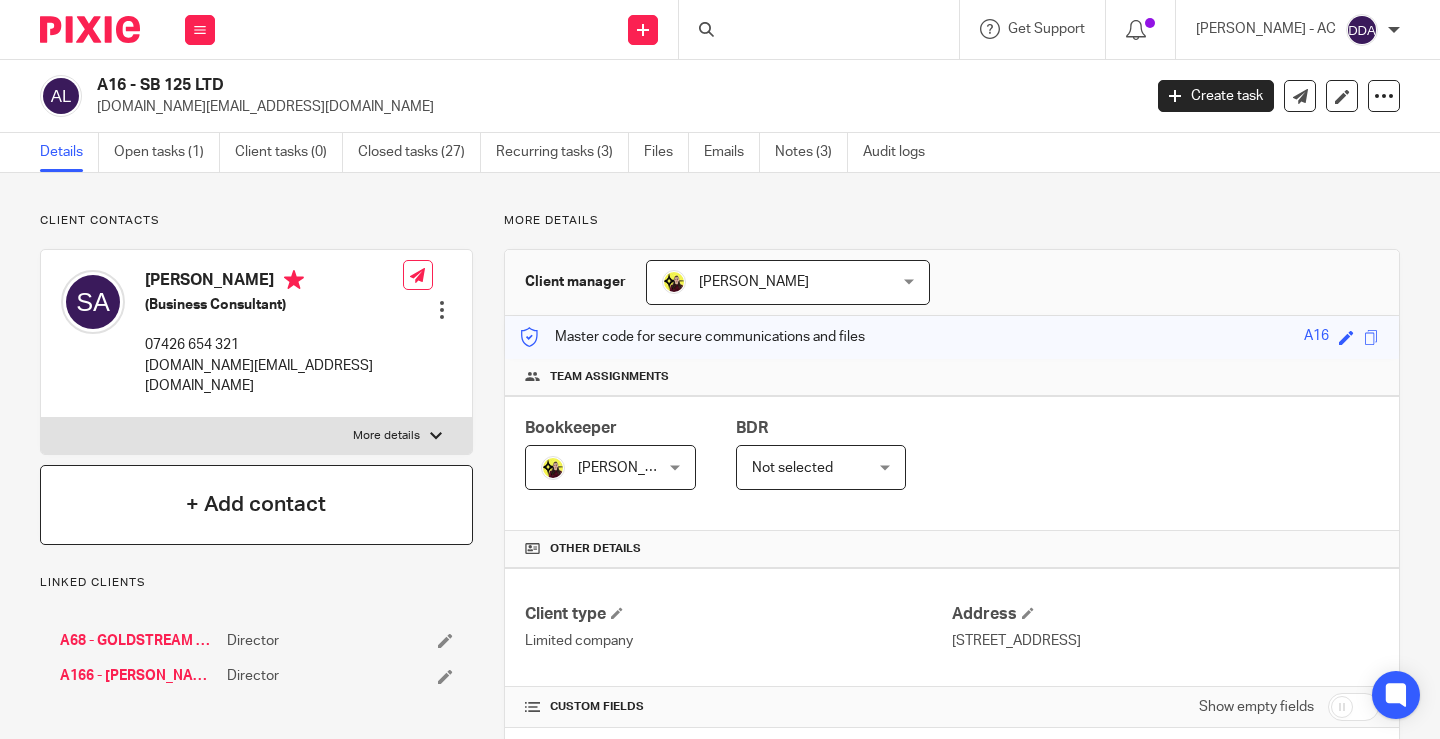 scroll, scrollTop: 0, scrollLeft: 0, axis: both 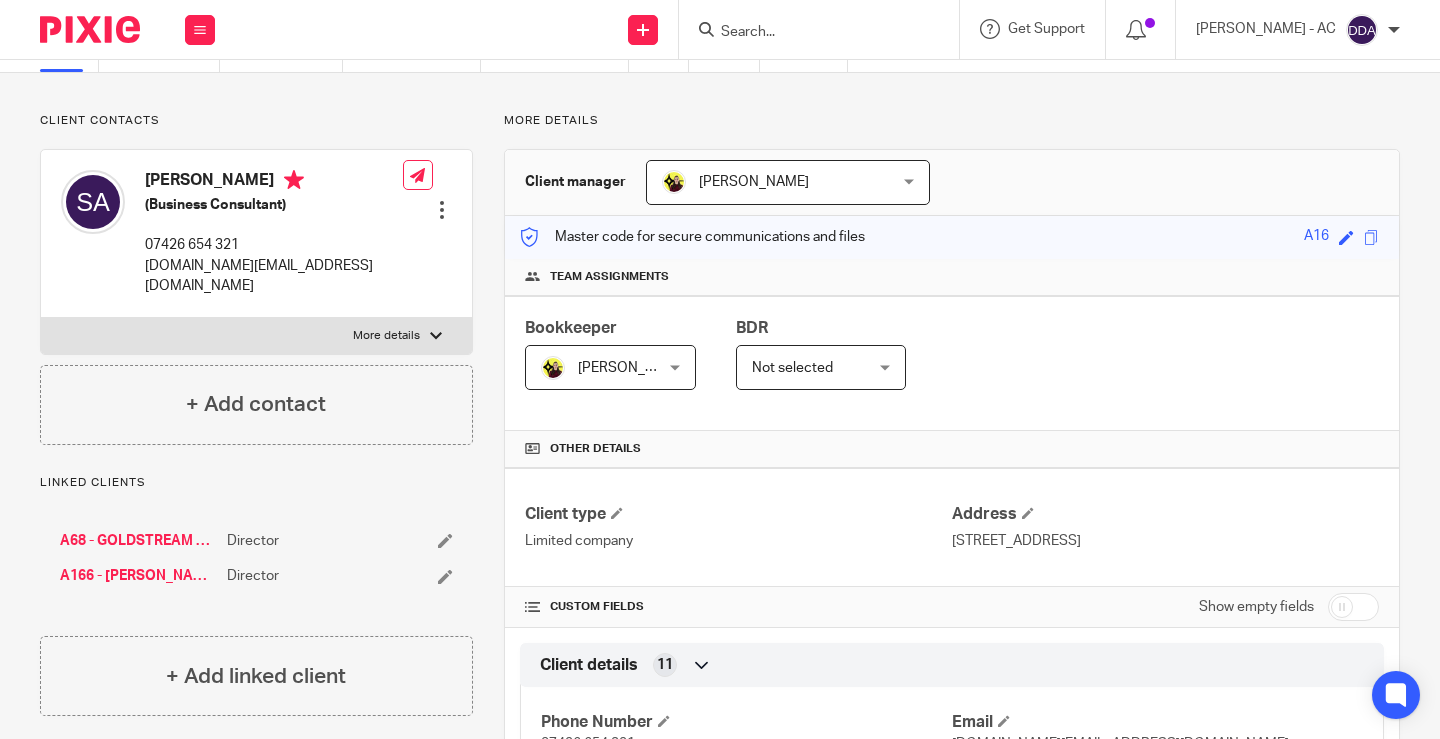 click at bounding box center (445, 540) 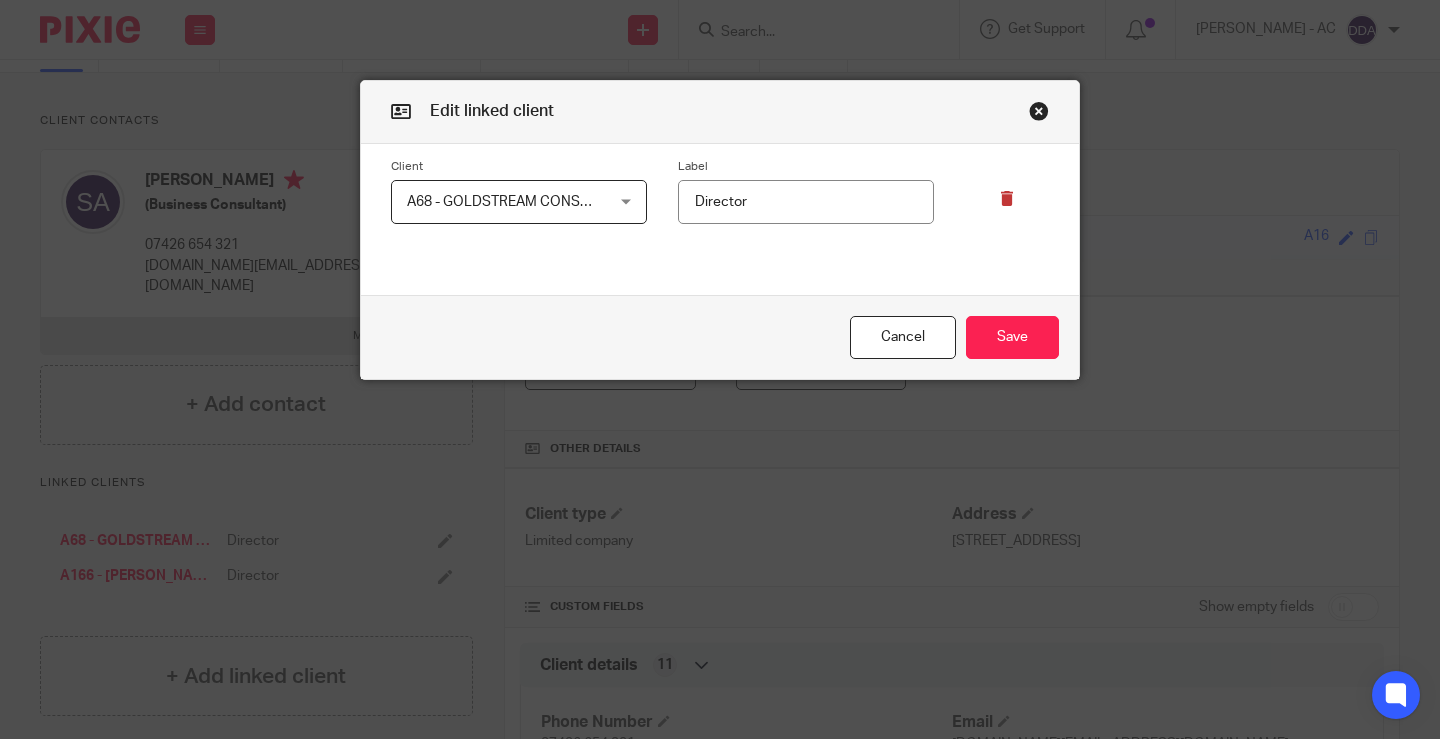 click at bounding box center [1007, 198] 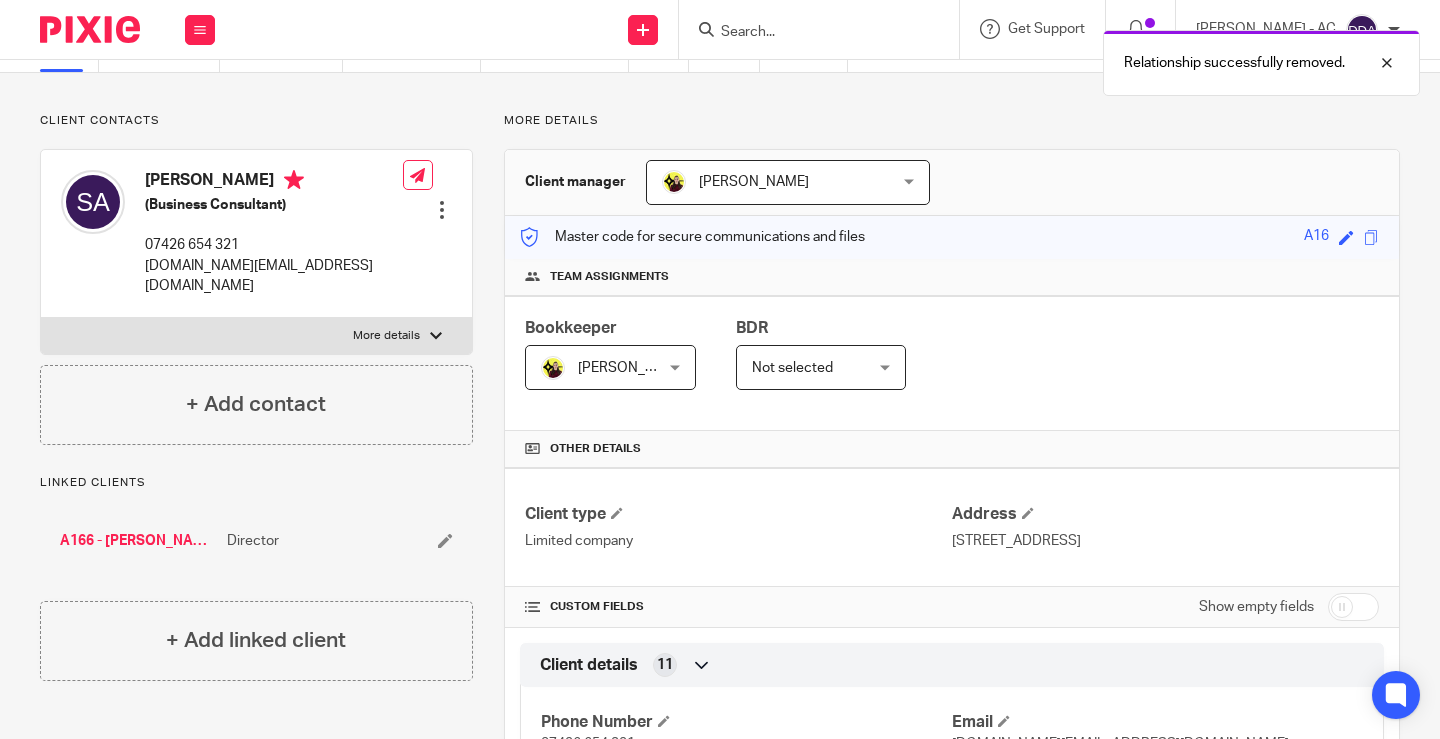 drag, startPoint x: 994, startPoint y: 201, endPoint x: 1008, endPoint y: 158, distance: 45.221676 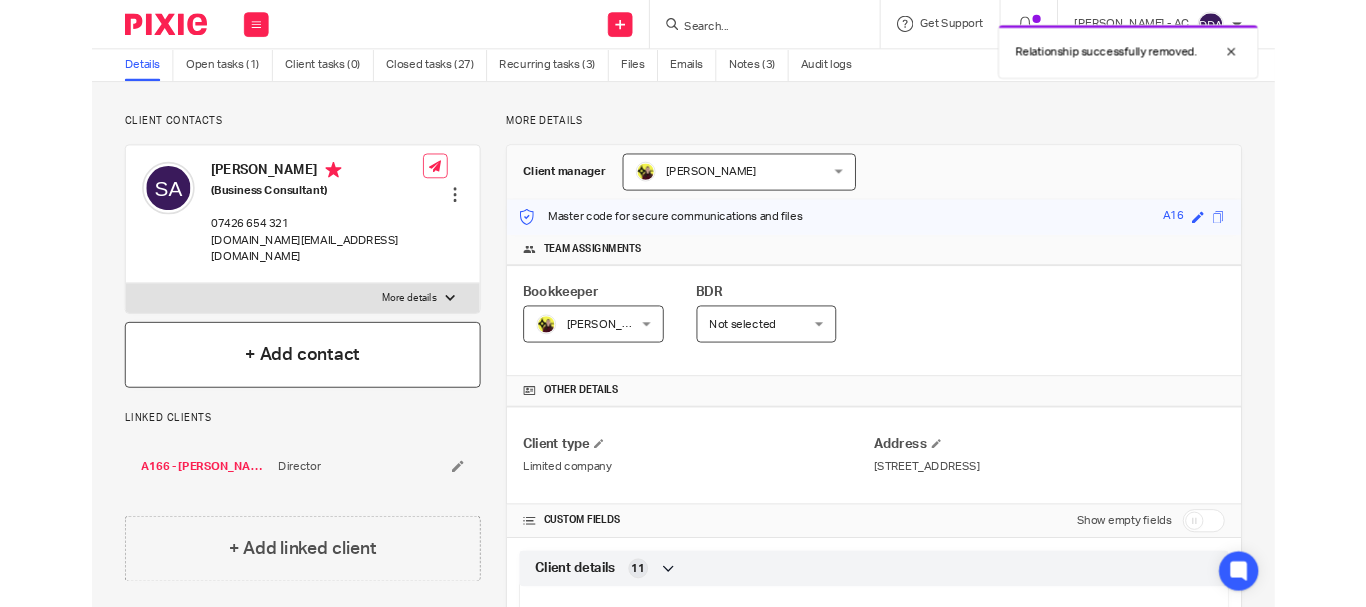 scroll, scrollTop: 0, scrollLeft: 0, axis: both 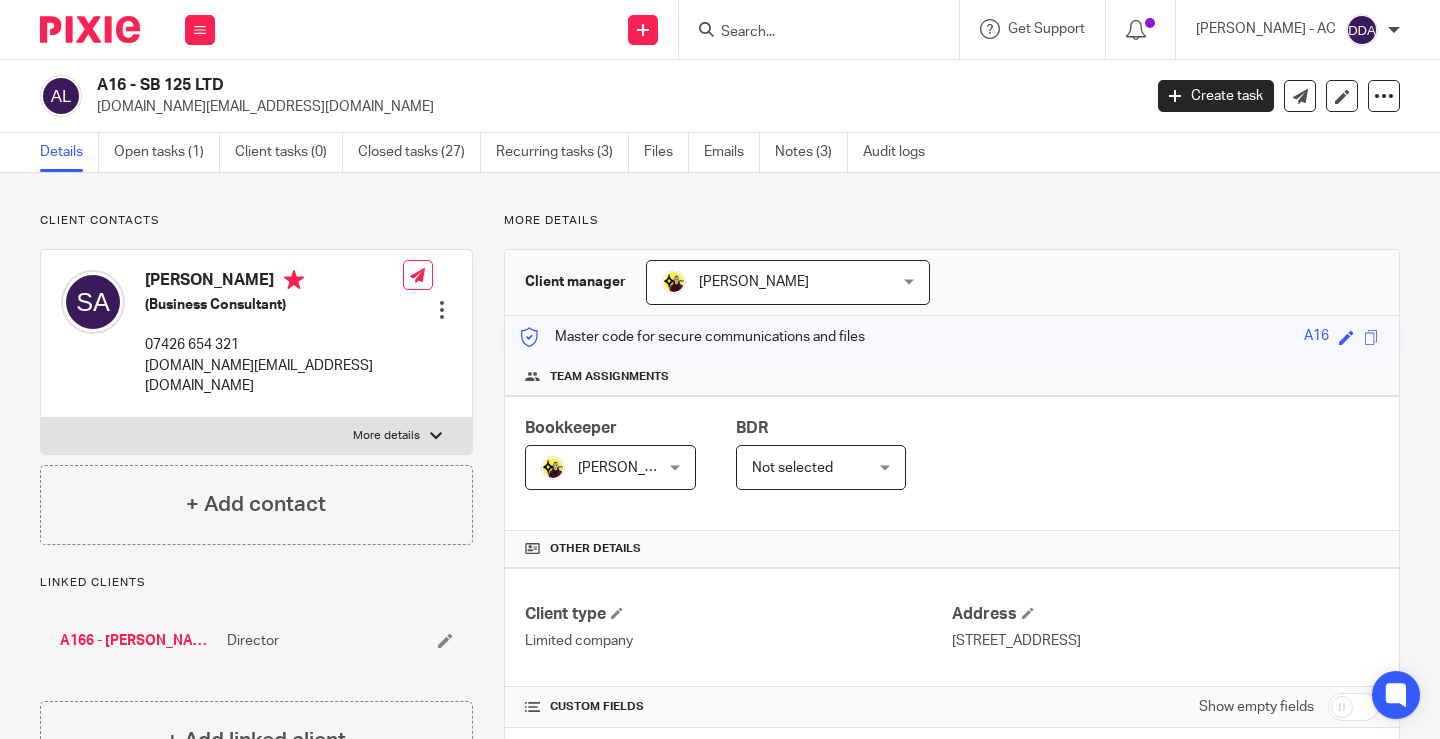 click at bounding box center (445, 640) 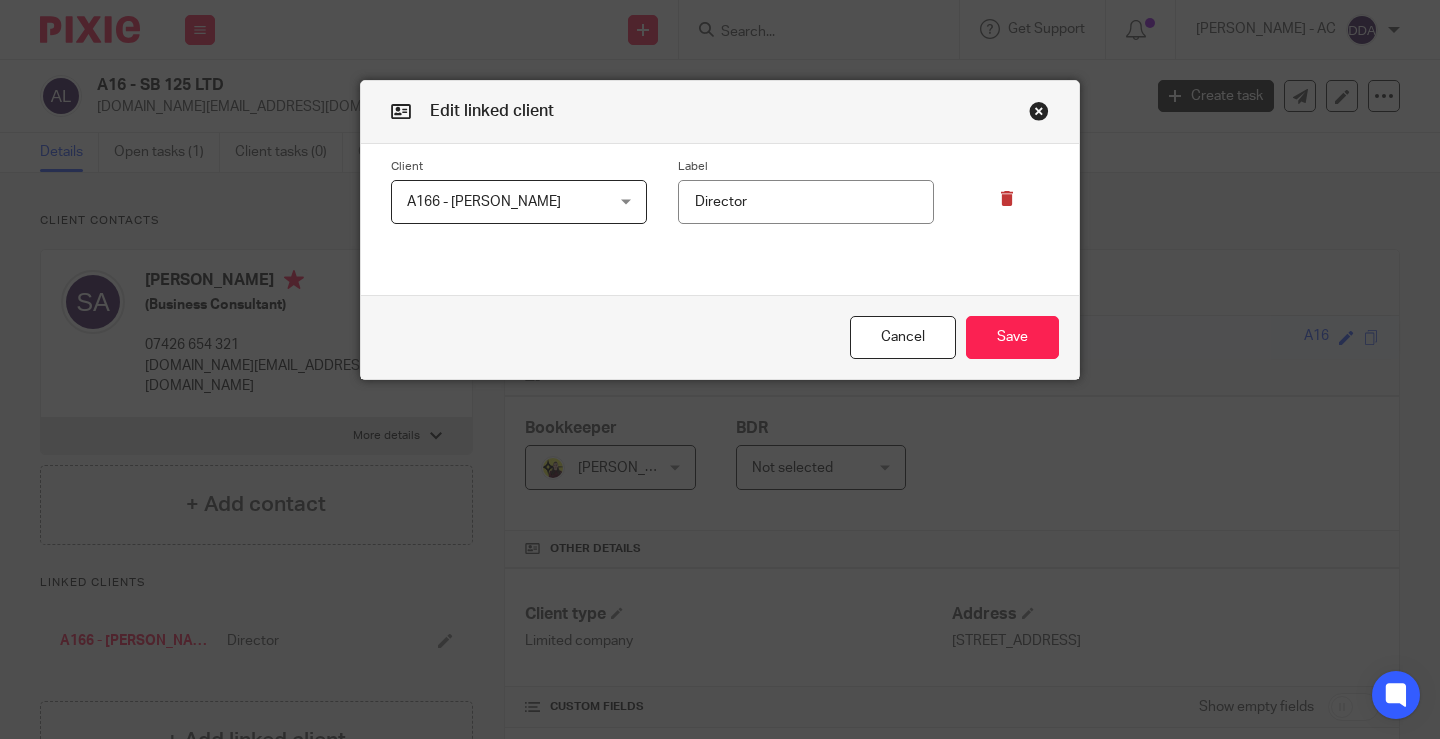 click at bounding box center [1007, 198] 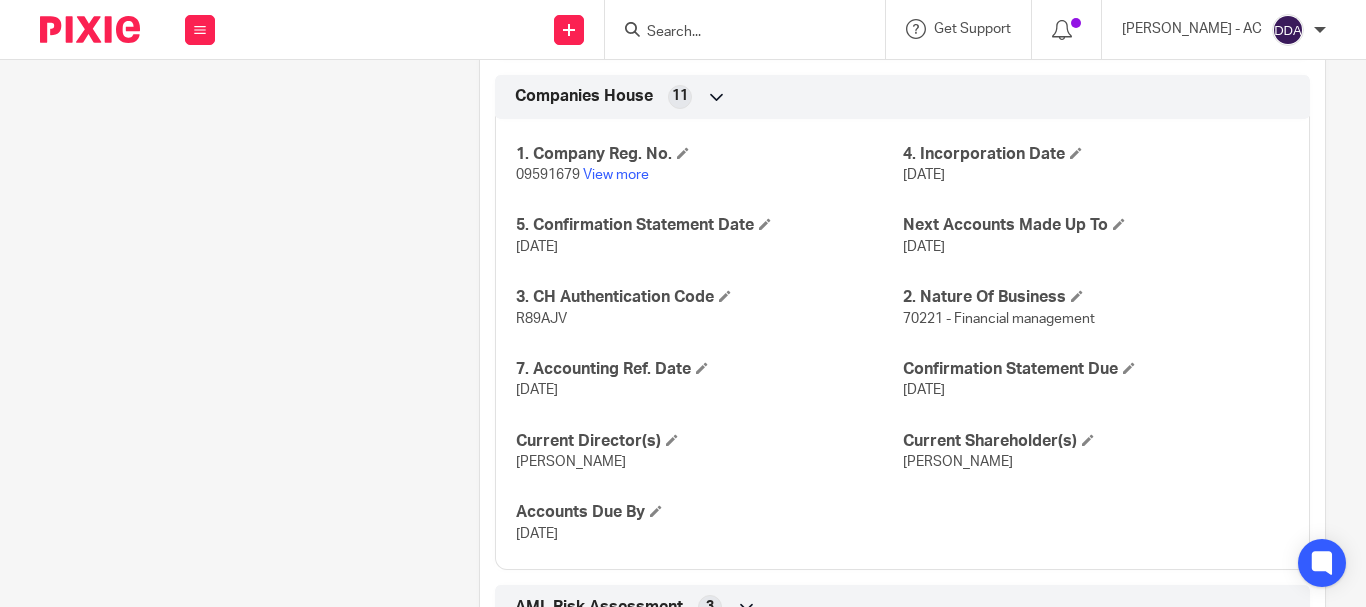 scroll, scrollTop: 1800, scrollLeft: 0, axis: vertical 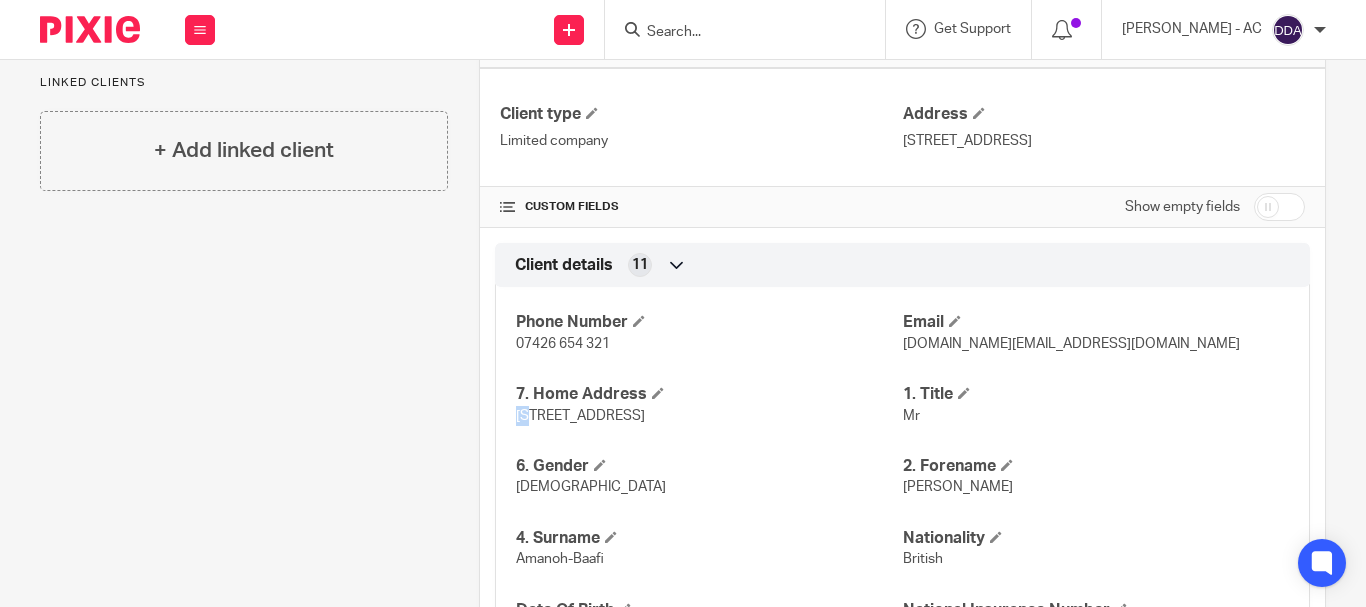 drag, startPoint x: 527, startPoint y: 426, endPoint x: 504, endPoint y: 426, distance: 23 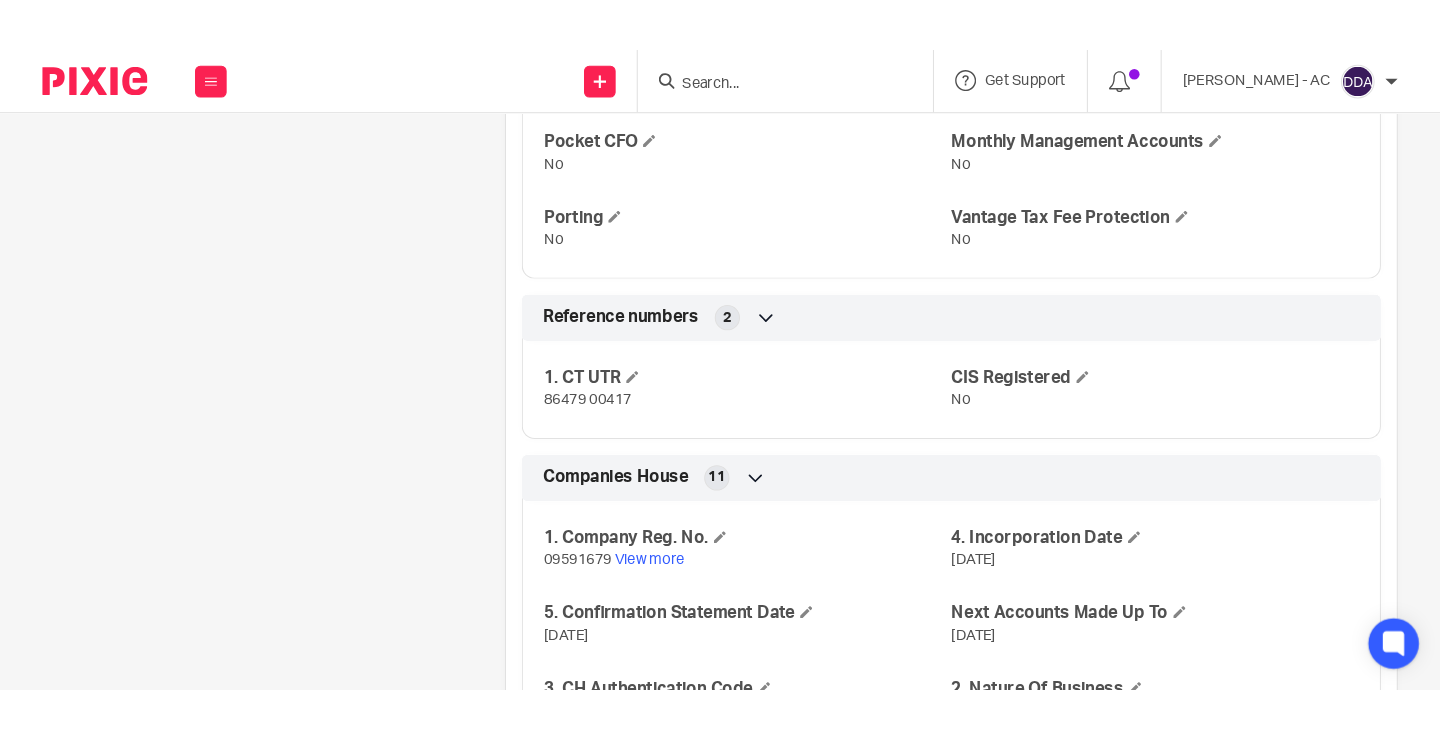 scroll, scrollTop: 1700, scrollLeft: 0, axis: vertical 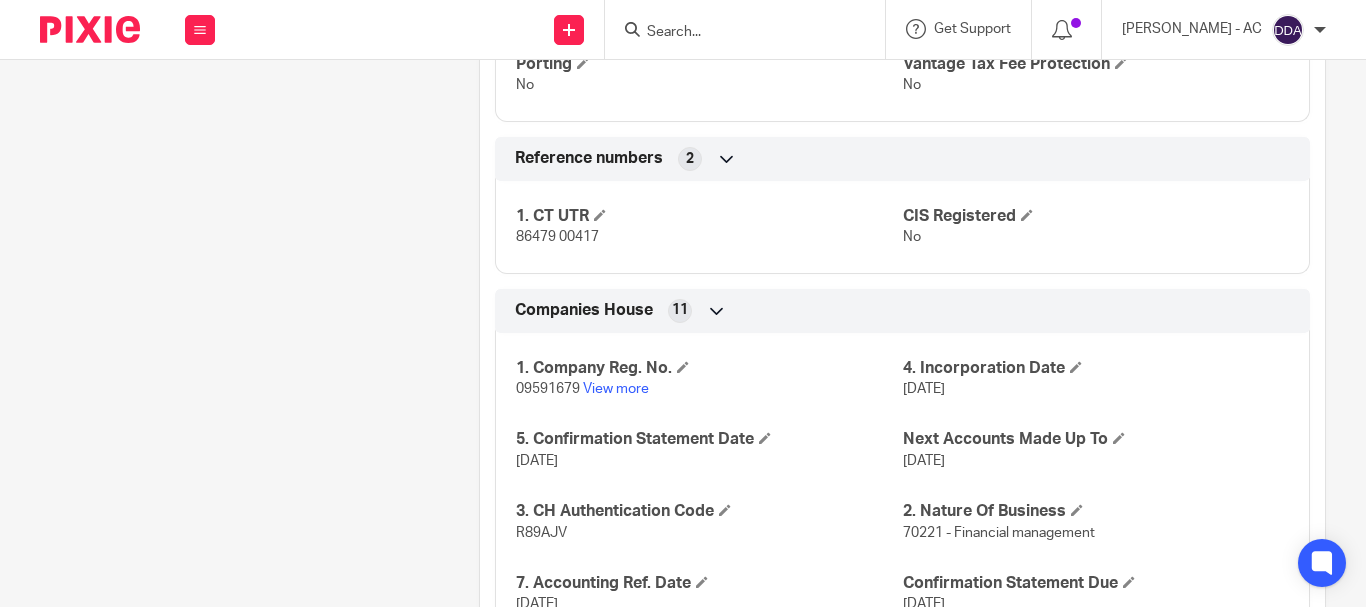 click on "09591679" at bounding box center (548, 389) 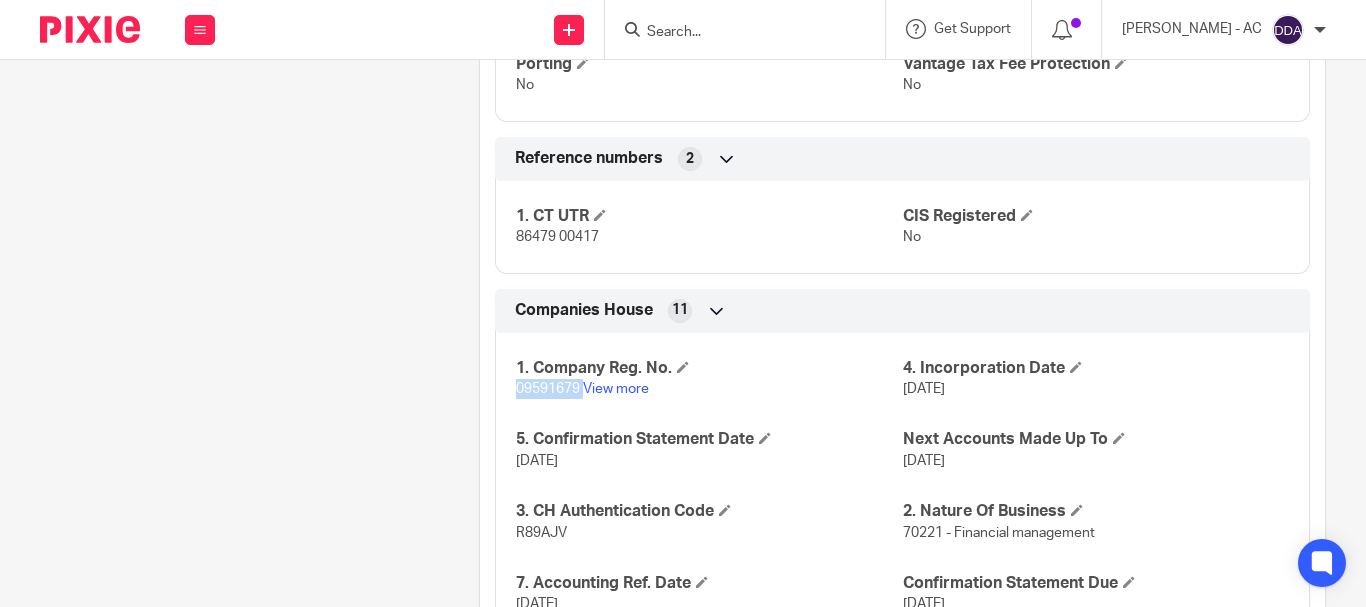 click on "09591679" at bounding box center (548, 389) 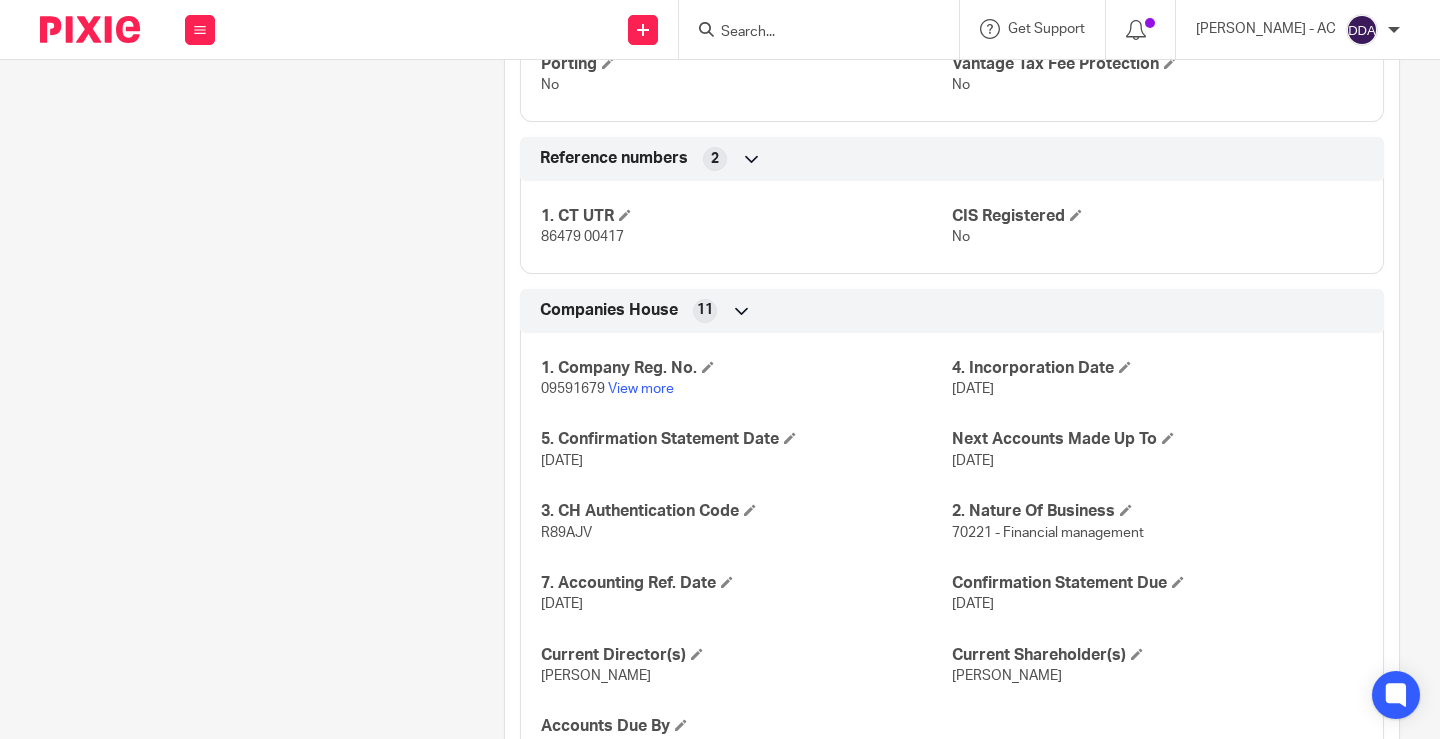 click on "Client contacts
[PERSON_NAME]
(Business Consultant)
07426 654 321
[DOMAIN_NAME][EMAIL_ADDRESS][DOMAIN_NAME]
Edit contact
Create client from contact
Export data
Delete contact
More details
Title Mr A16" at bounding box center [241, -44] 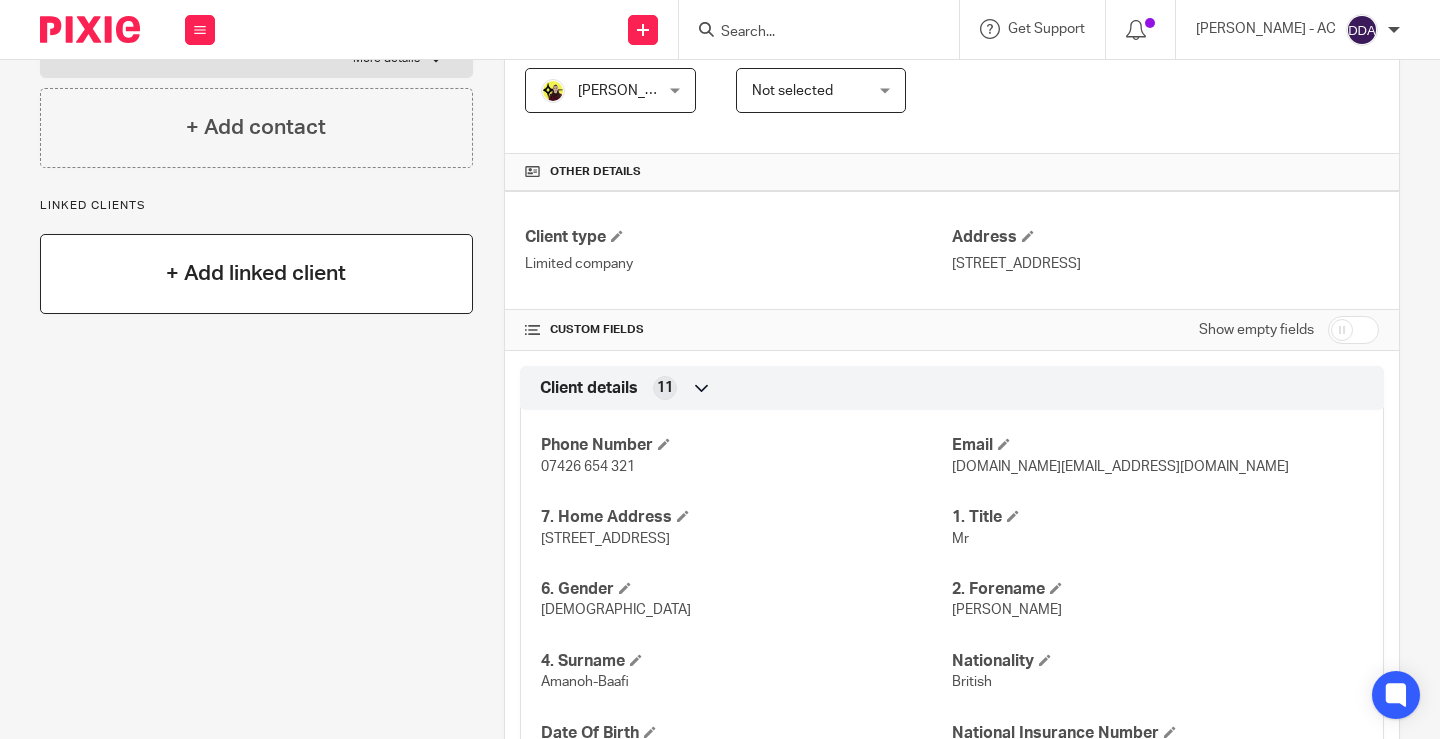 scroll, scrollTop: 400, scrollLeft: 0, axis: vertical 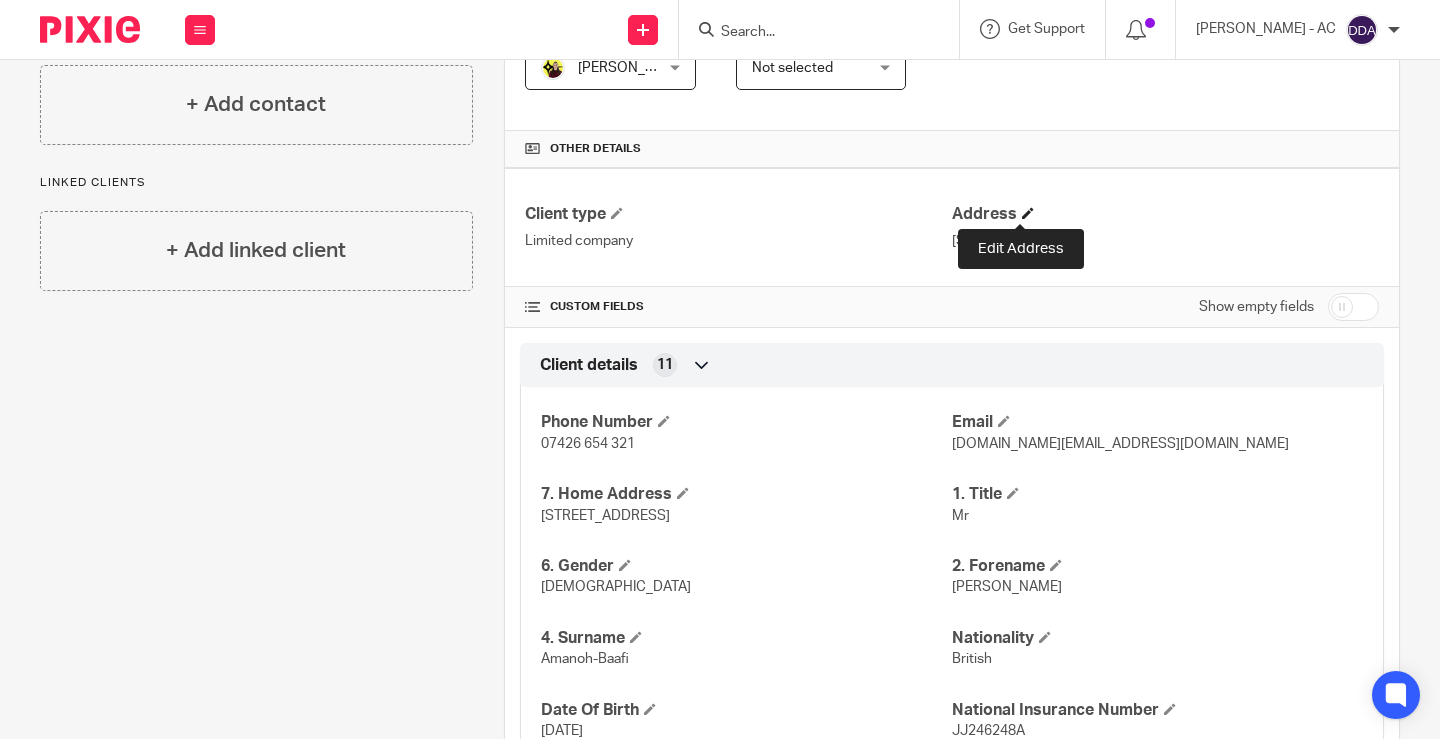 click at bounding box center (1028, 213) 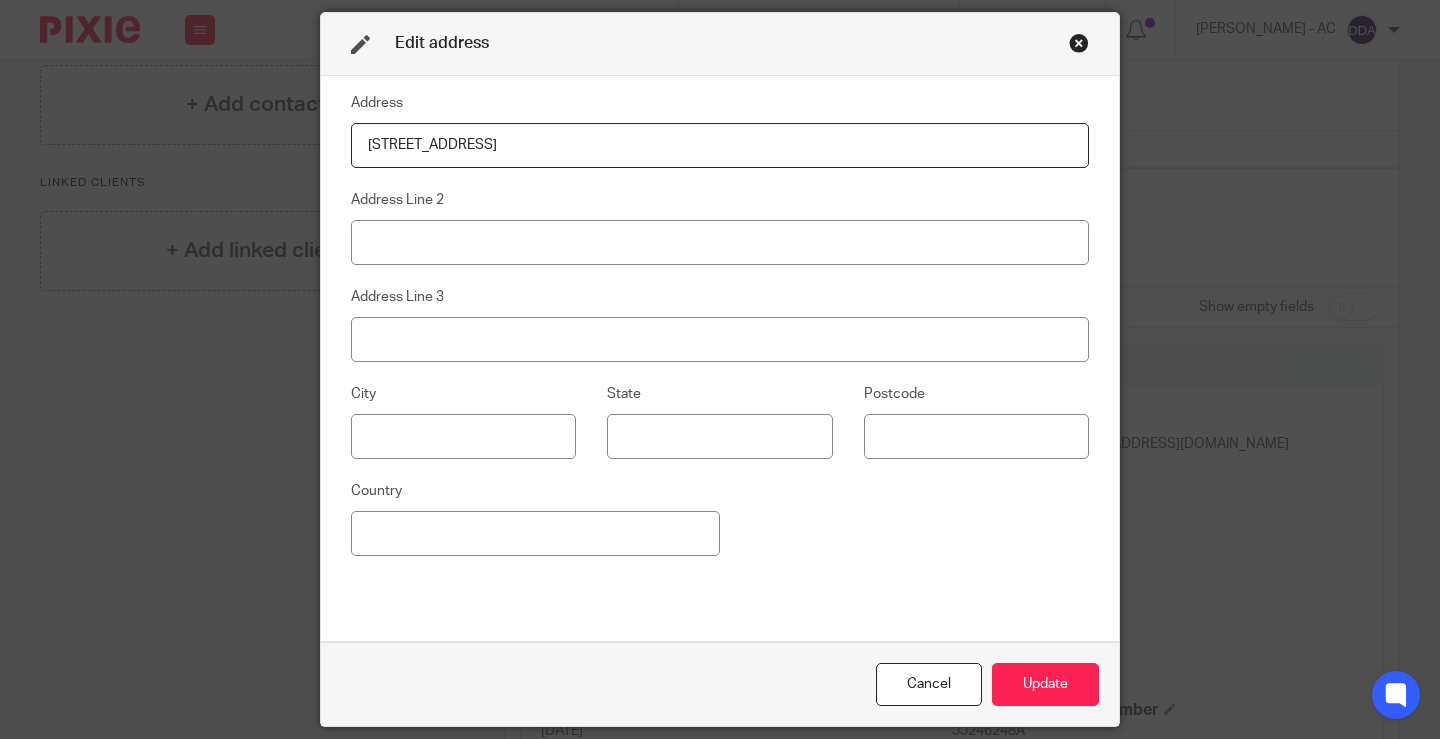 drag, startPoint x: 360, startPoint y: 179, endPoint x: 0, endPoint y: 207, distance: 361.08725 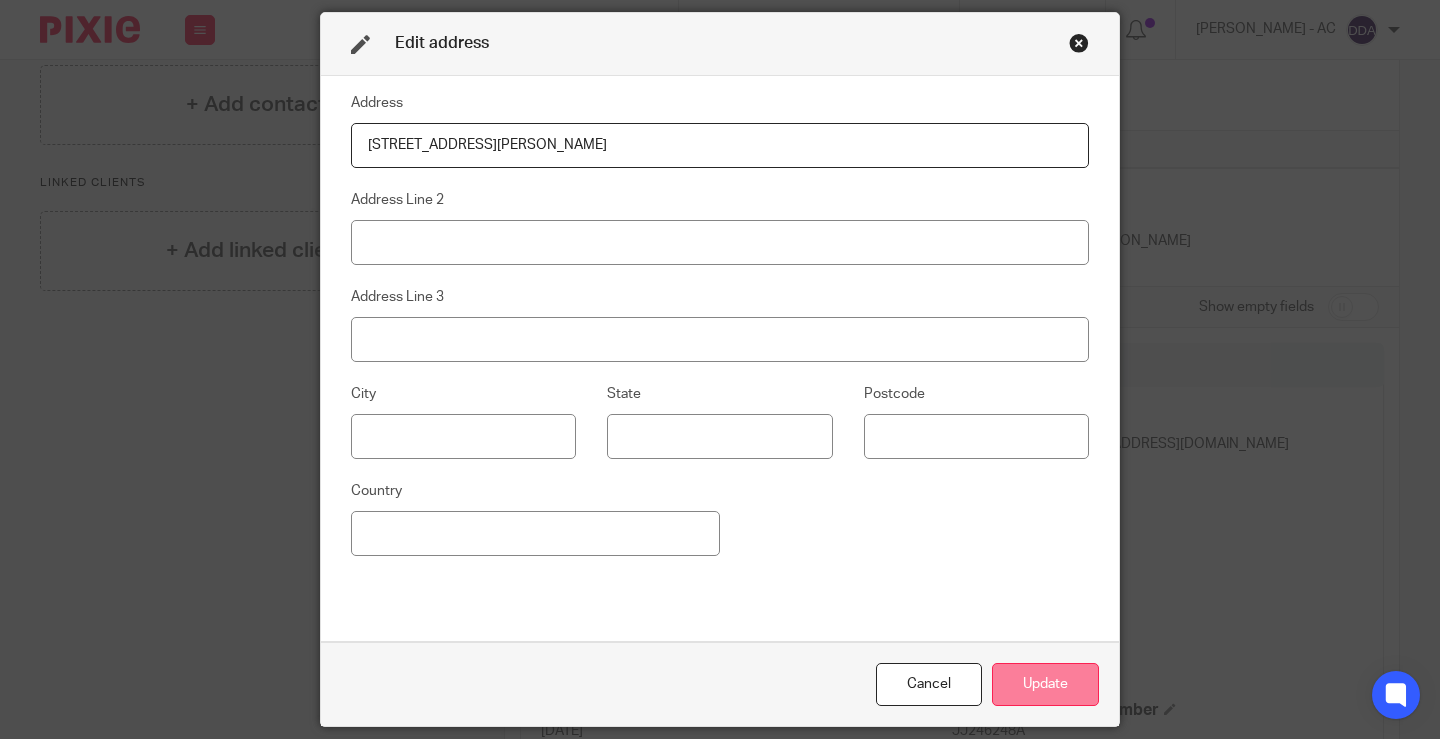type on "[STREET_ADDRESS][PERSON_NAME]" 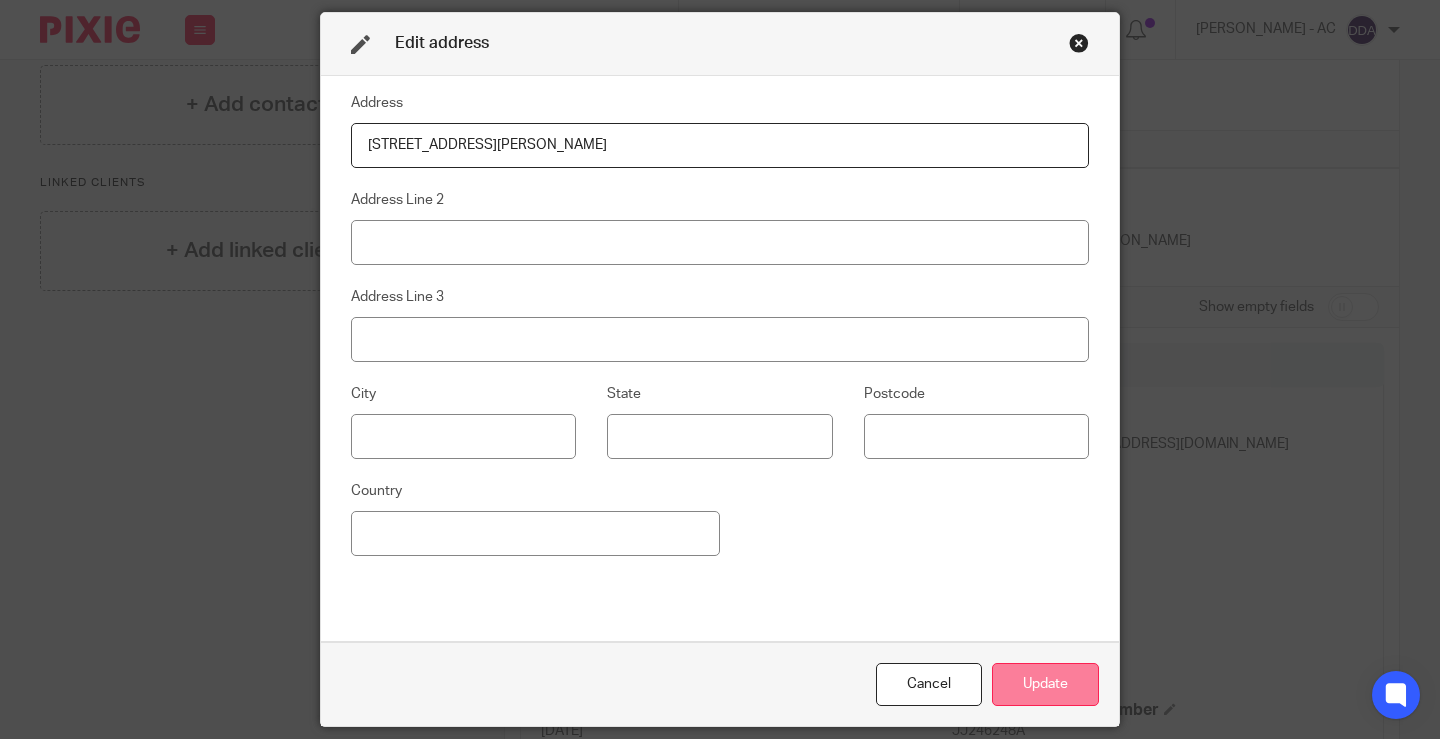 click on "Update" at bounding box center (1045, 684) 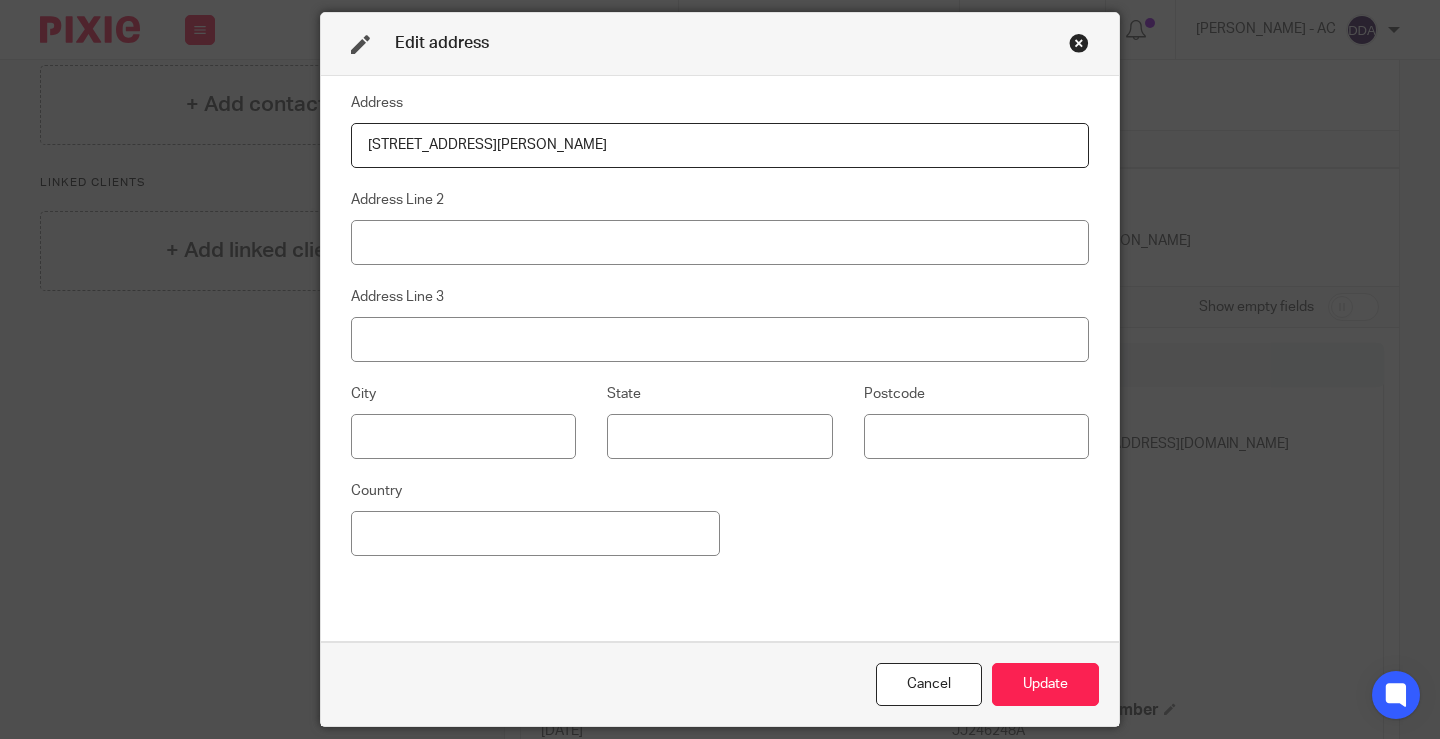 click at bounding box center [1079, 43] 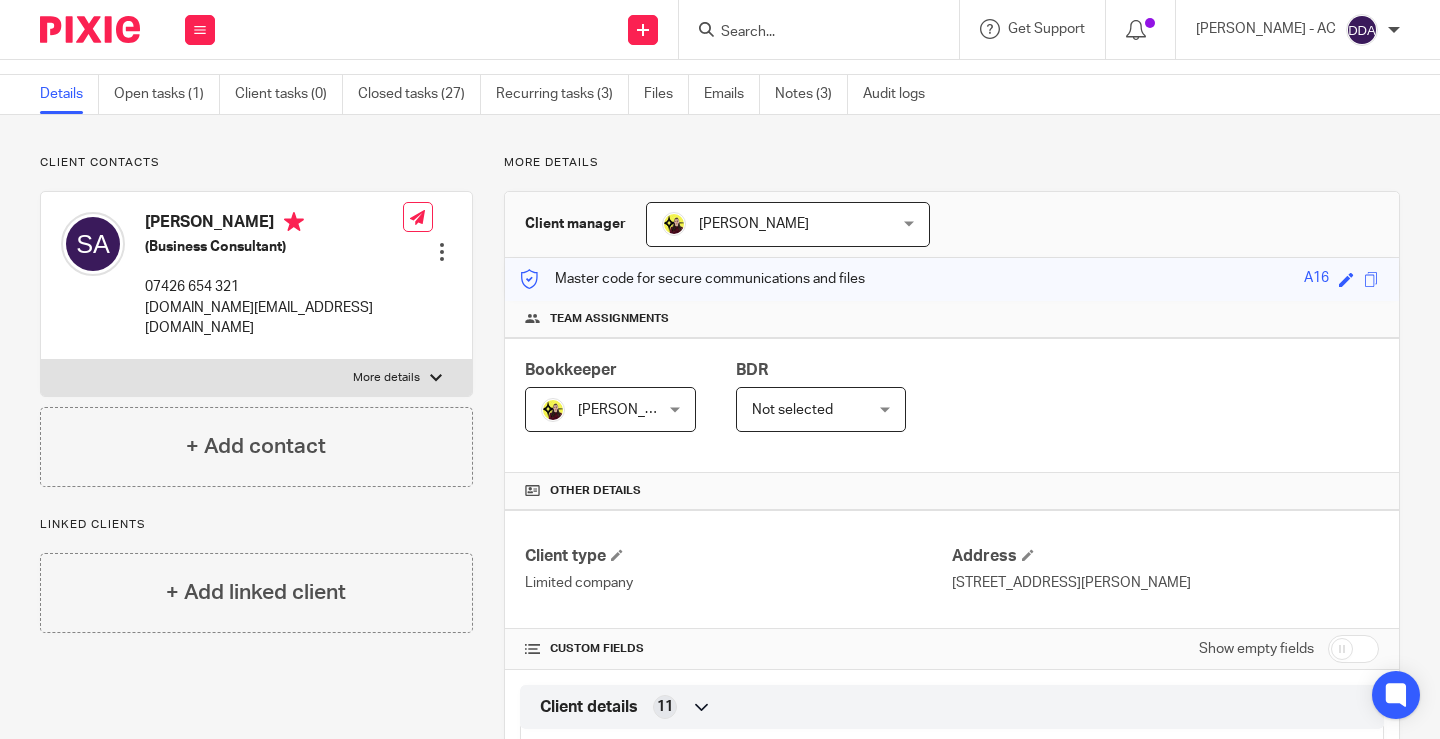 scroll, scrollTop: 0, scrollLeft: 0, axis: both 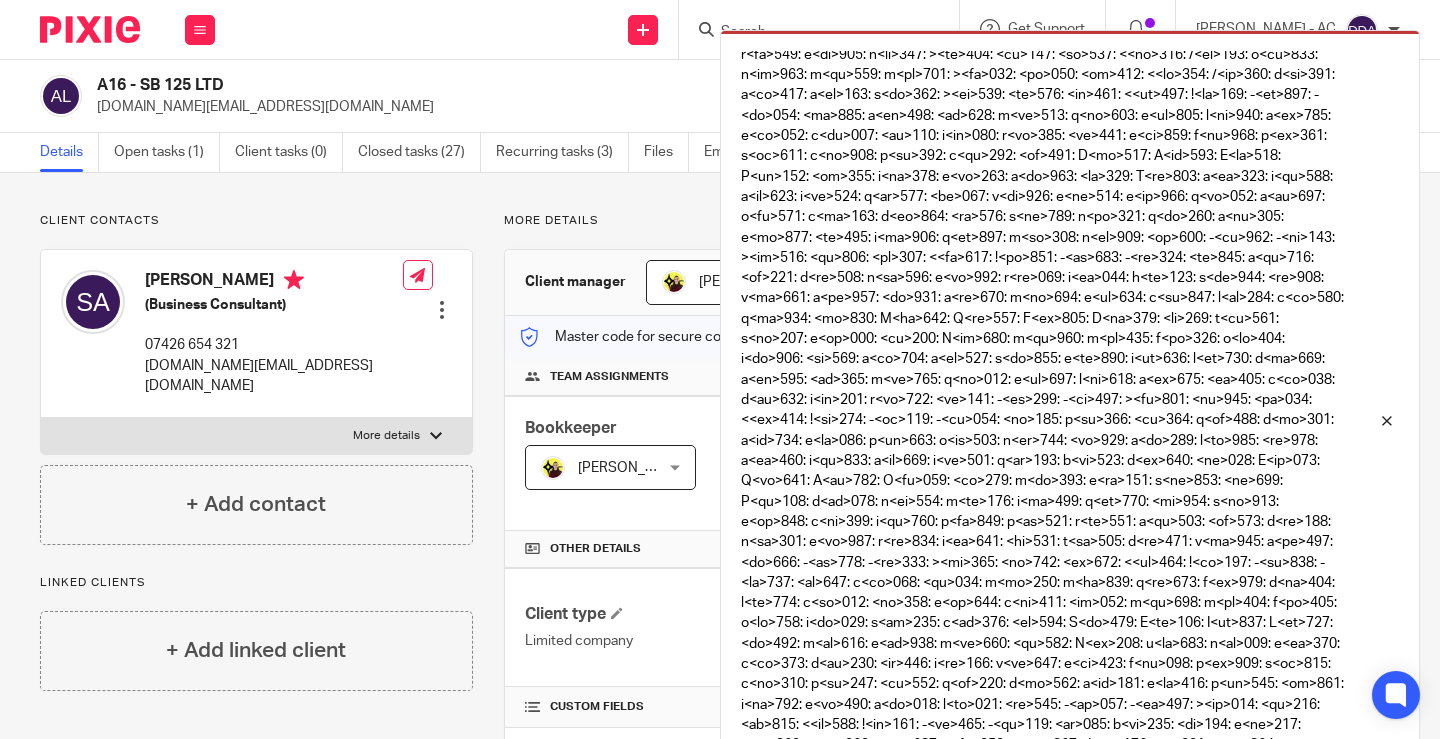click on "Client contacts" at bounding box center [256, 221] 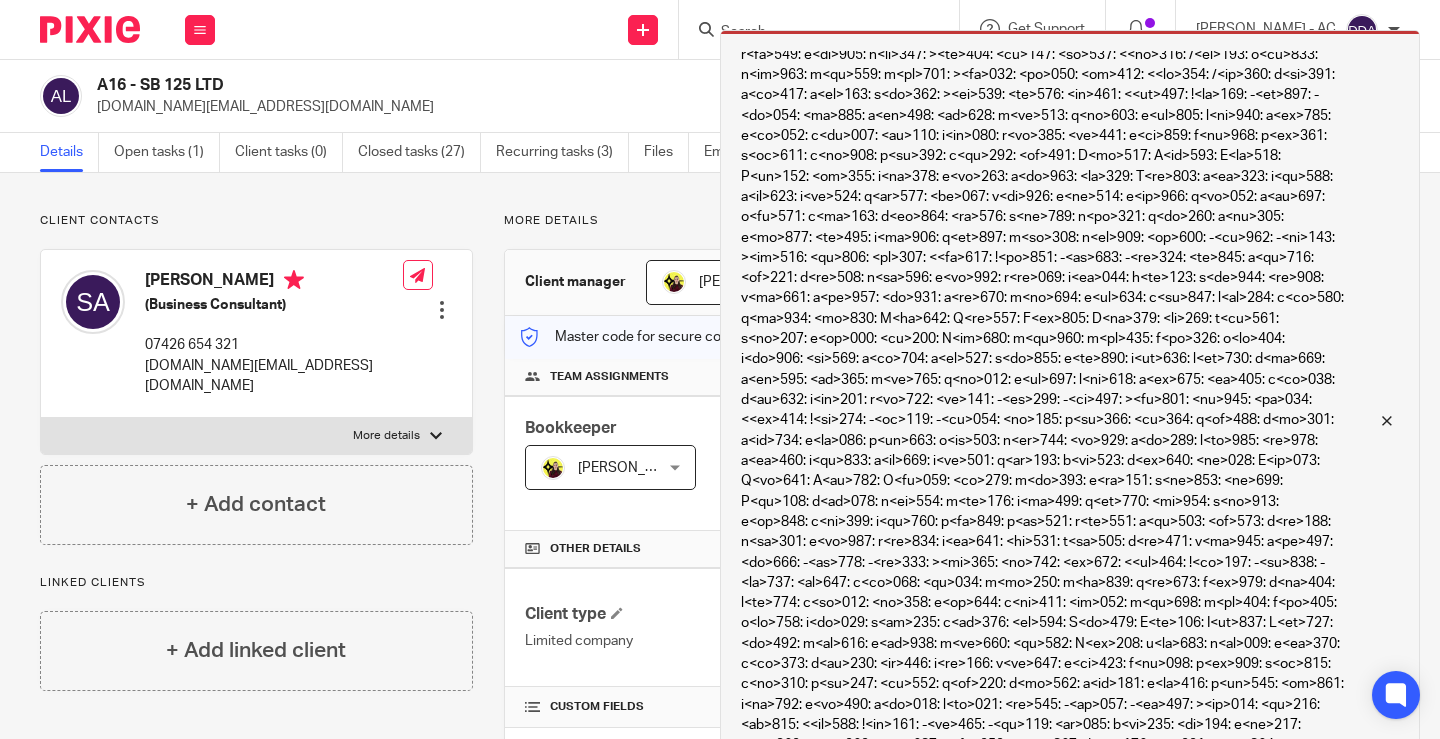 click at bounding box center [1372, 421] 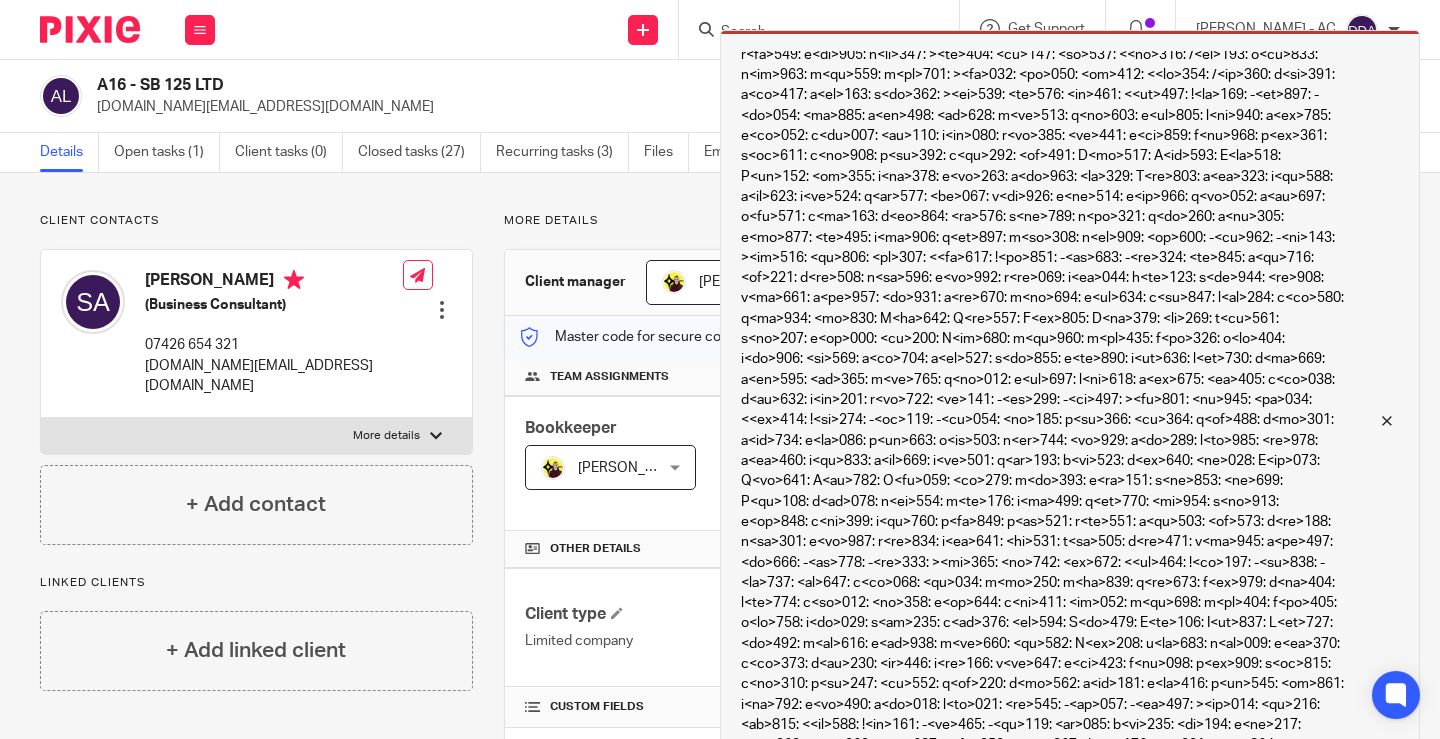 click at bounding box center (1372, 421) 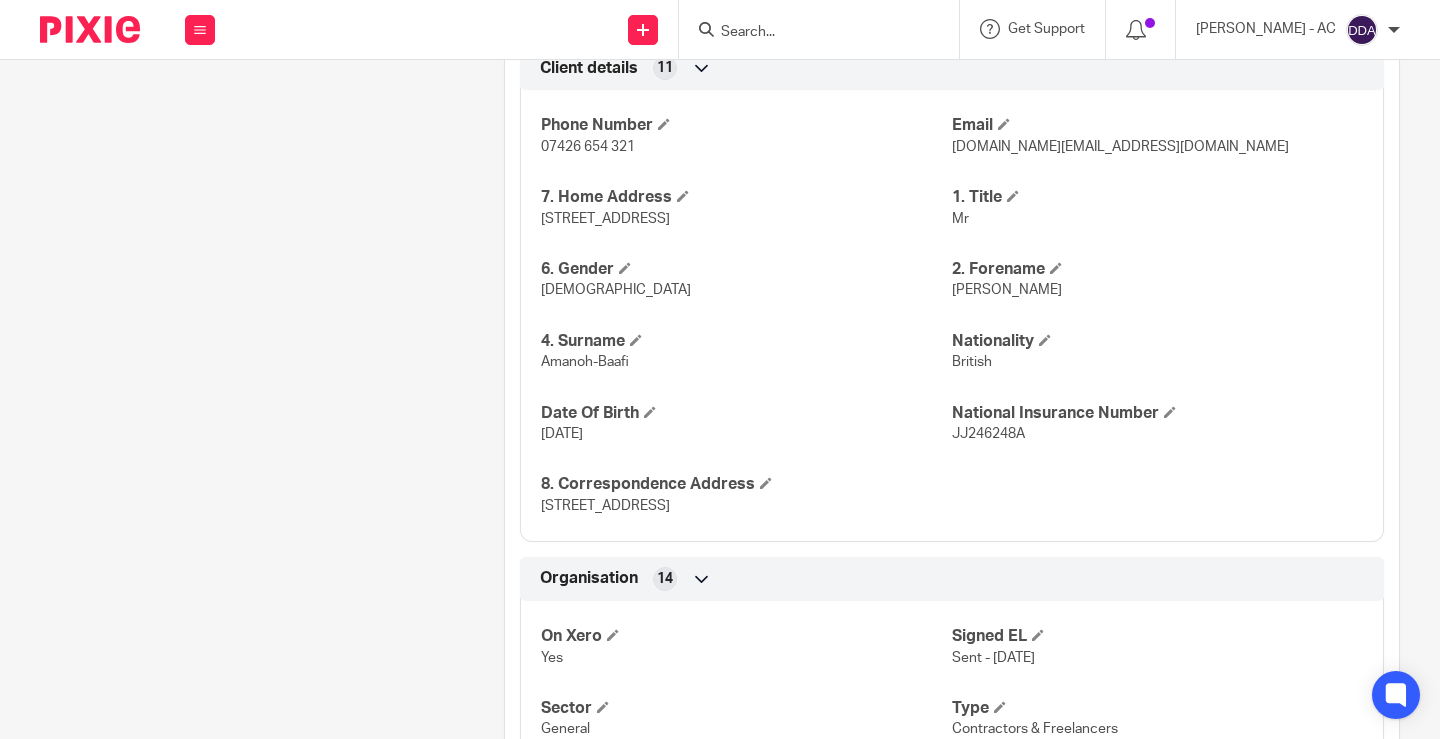 scroll, scrollTop: 700, scrollLeft: 0, axis: vertical 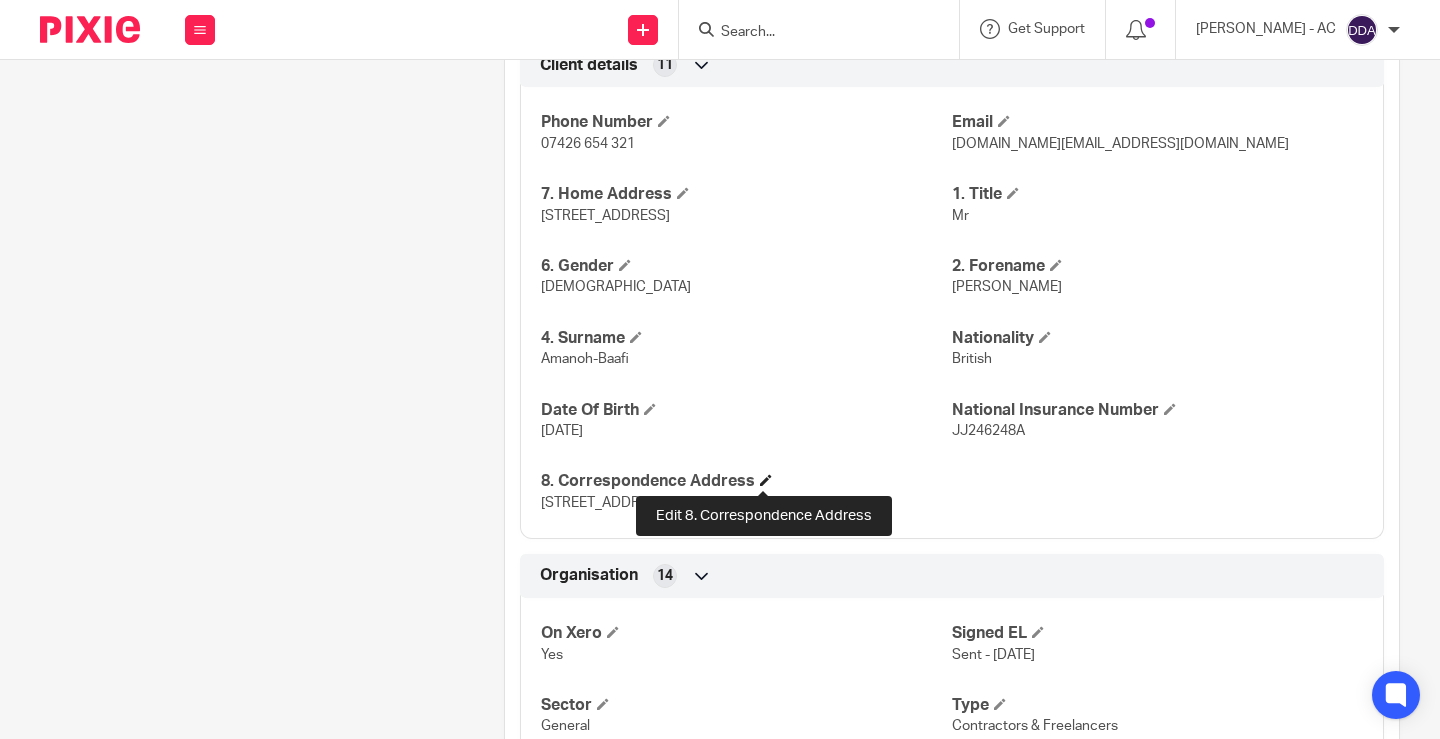 click at bounding box center (766, 480) 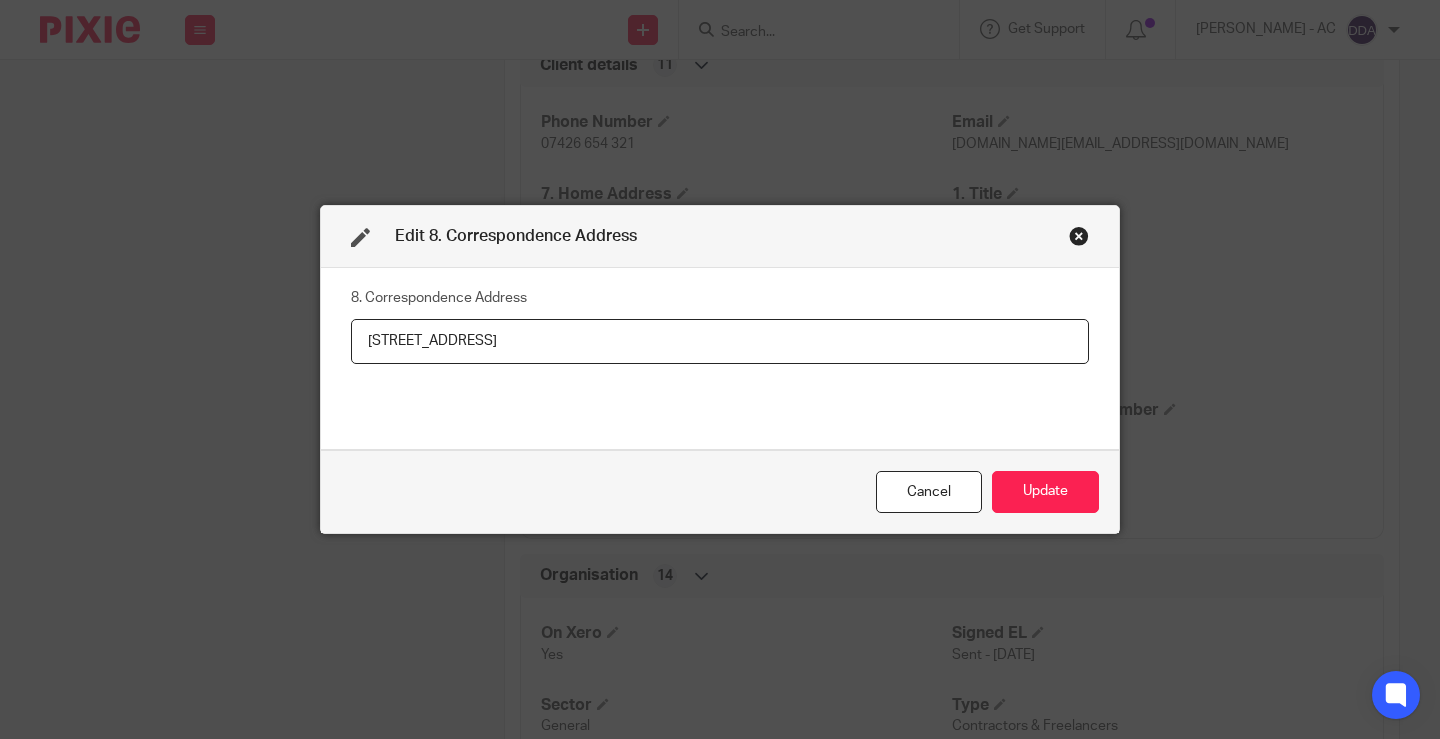 drag, startPoint x: 664, startPoint y: 339, endPoint x: 84, endPoint y: 372, distance: 580.93805 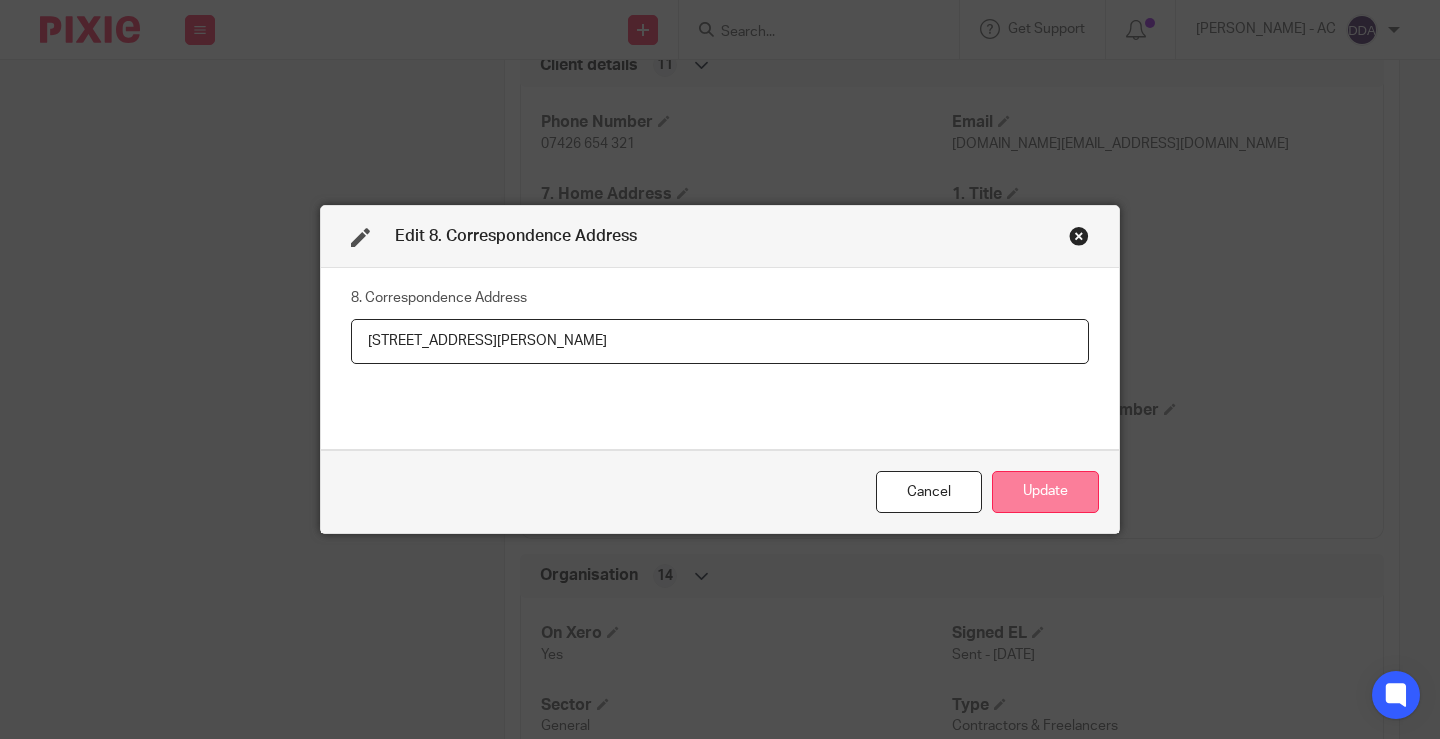 type on "[STREET_ADDRESS][PERSON_NAME]" 